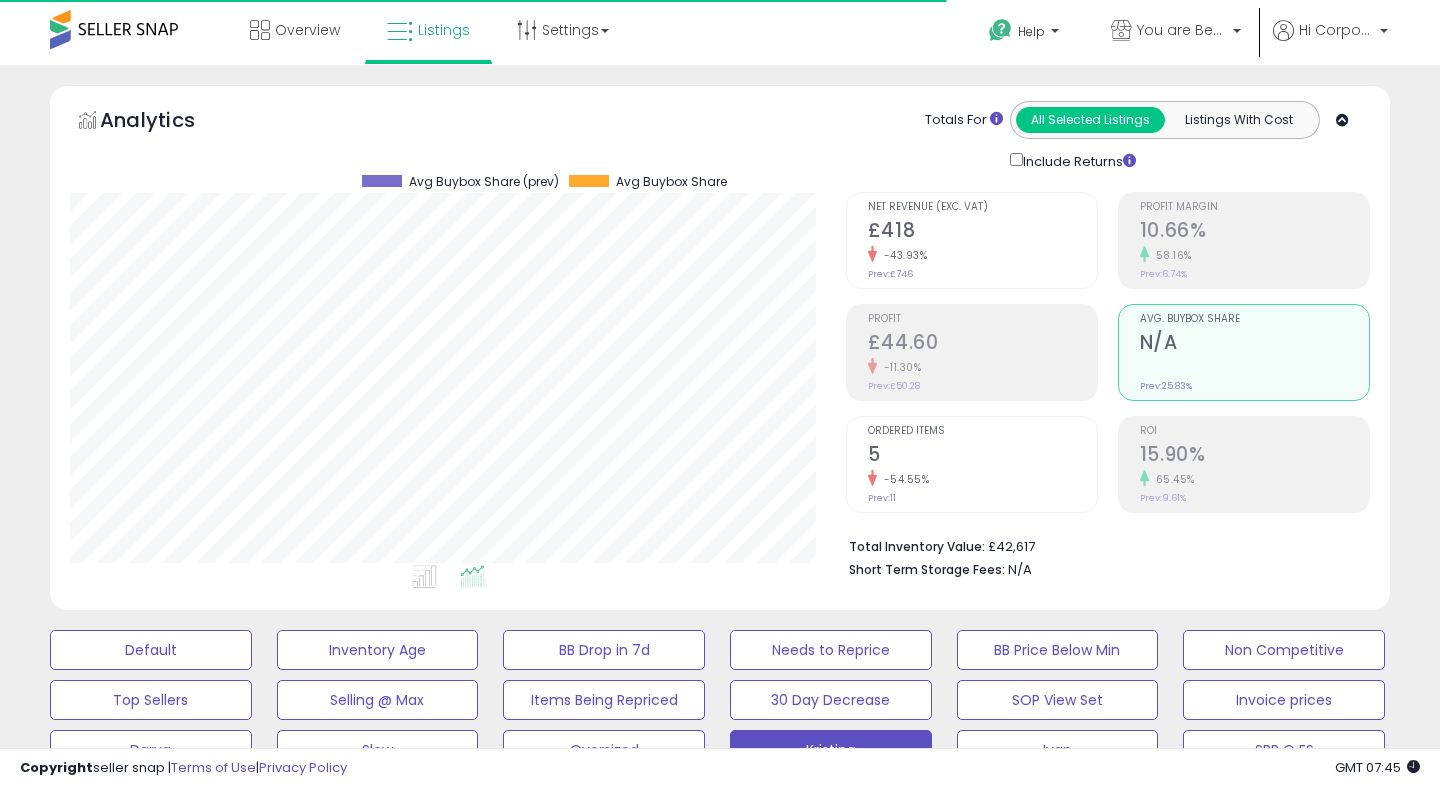 scroll, scrollTop: 0, scrollLeft: 0, axis: both 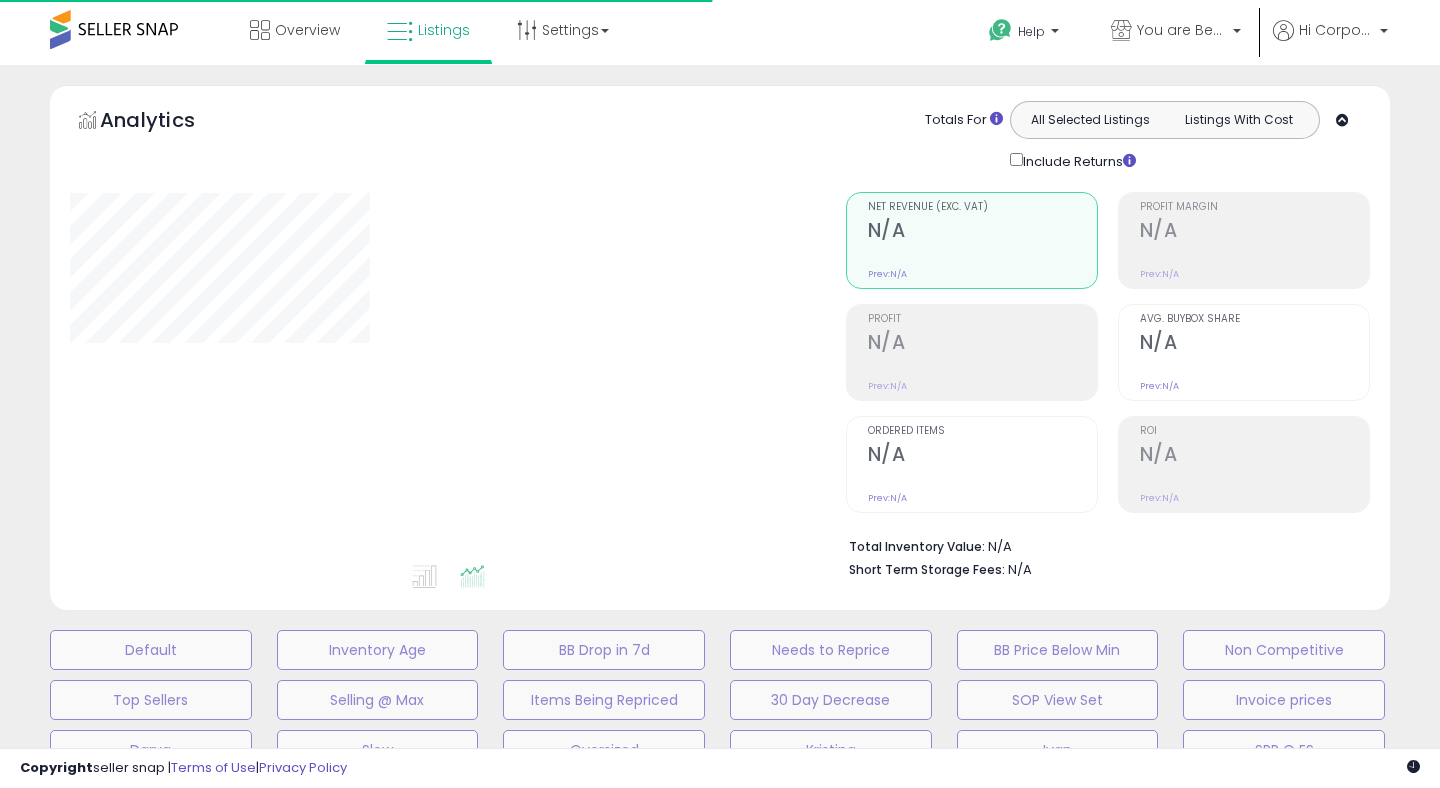 type on "**********" 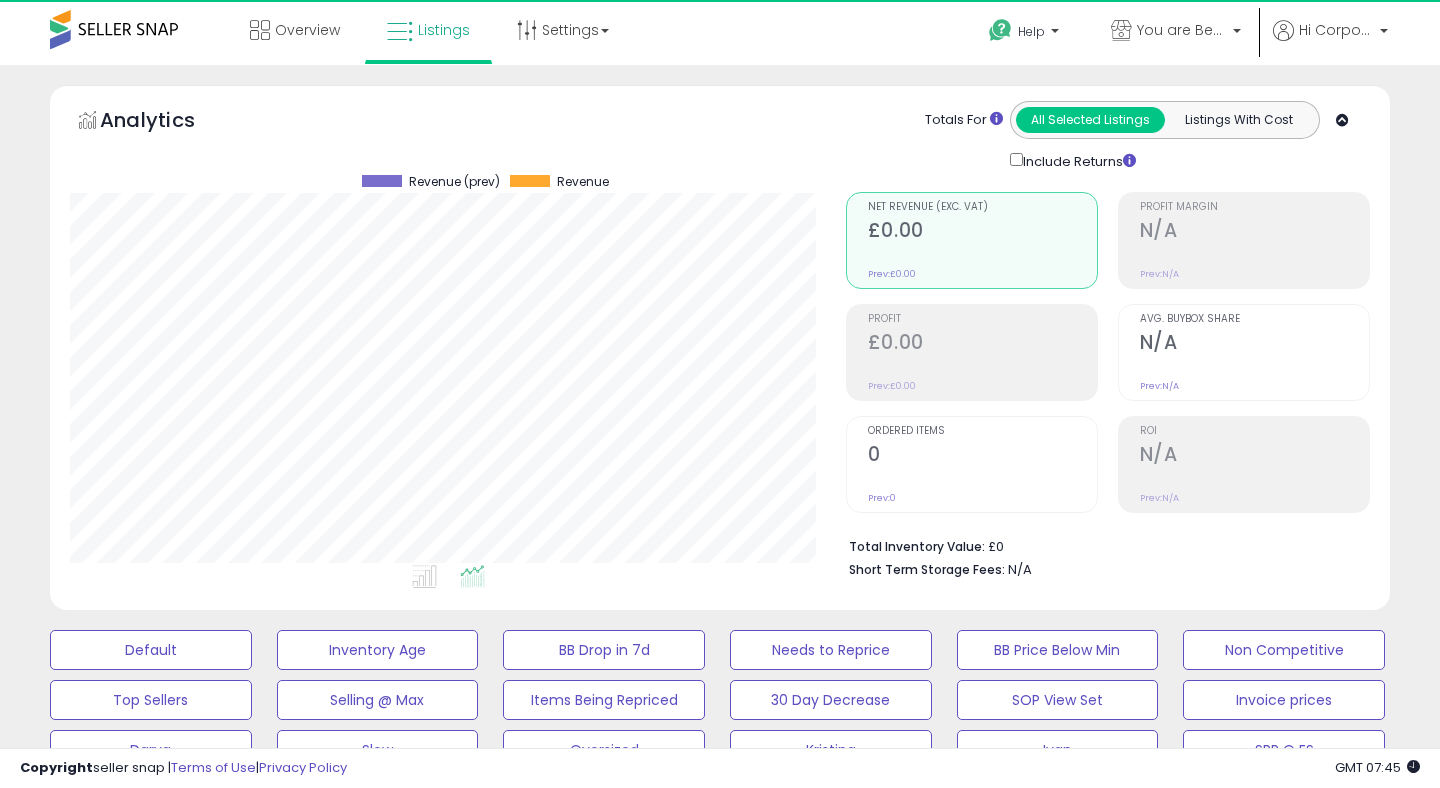 scroll, scrollTop: 999590, scrollLeft: 999224, axis: both 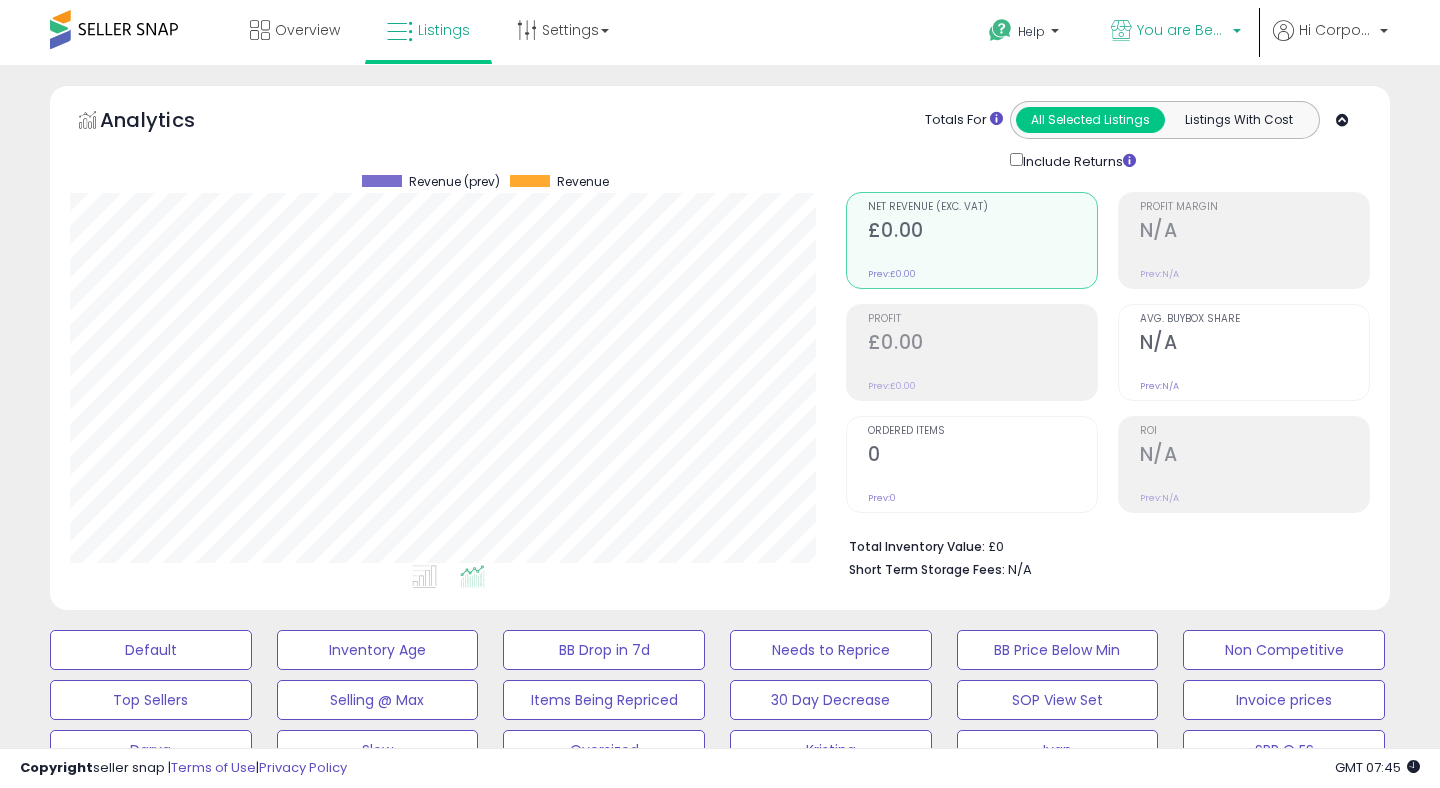 click on "You are Beautiful (UK)" at bounding box center (1182, 30) 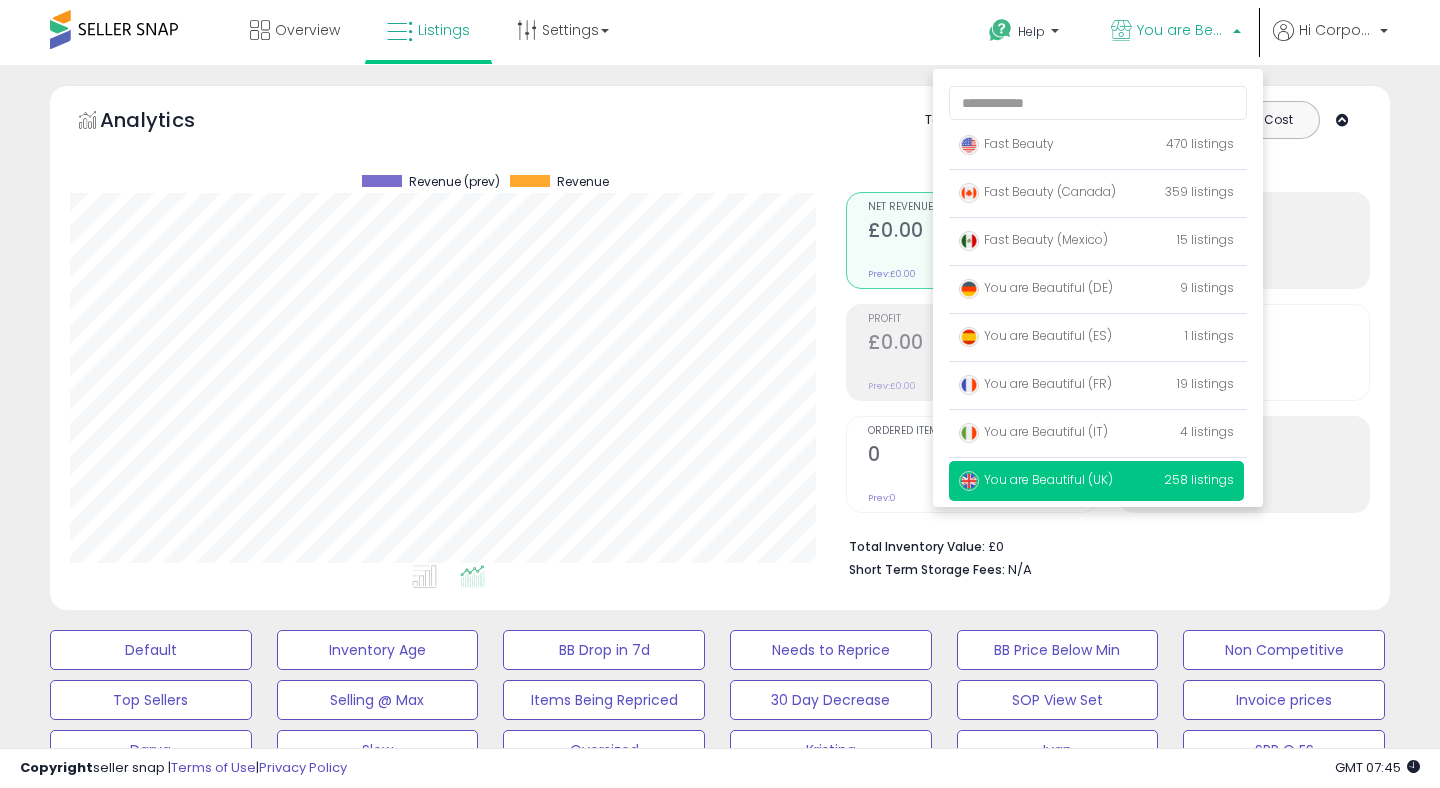 click at bounding box center [428, 580] 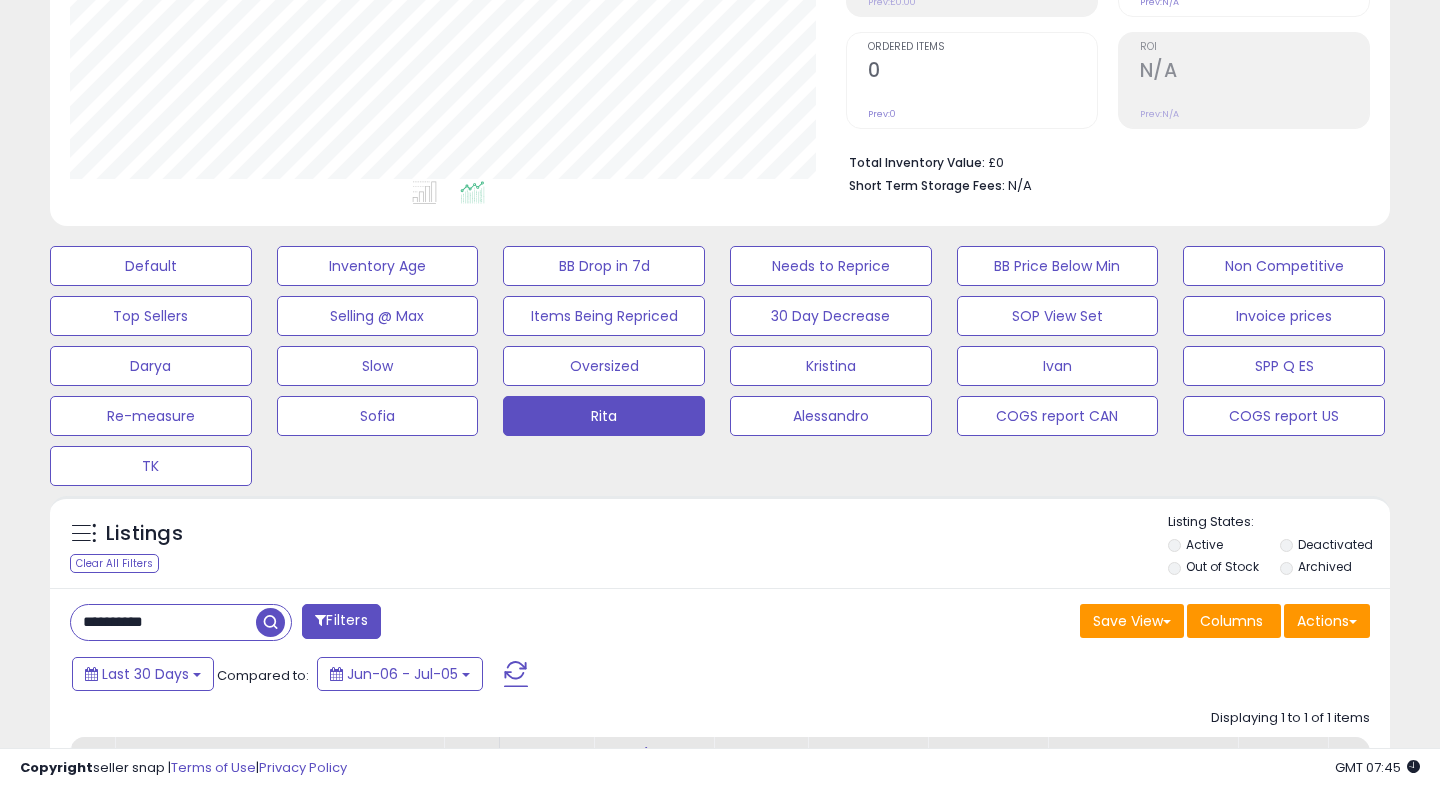 scroll, scrollTop: 444, scrollLeft: 0, axis: vertical 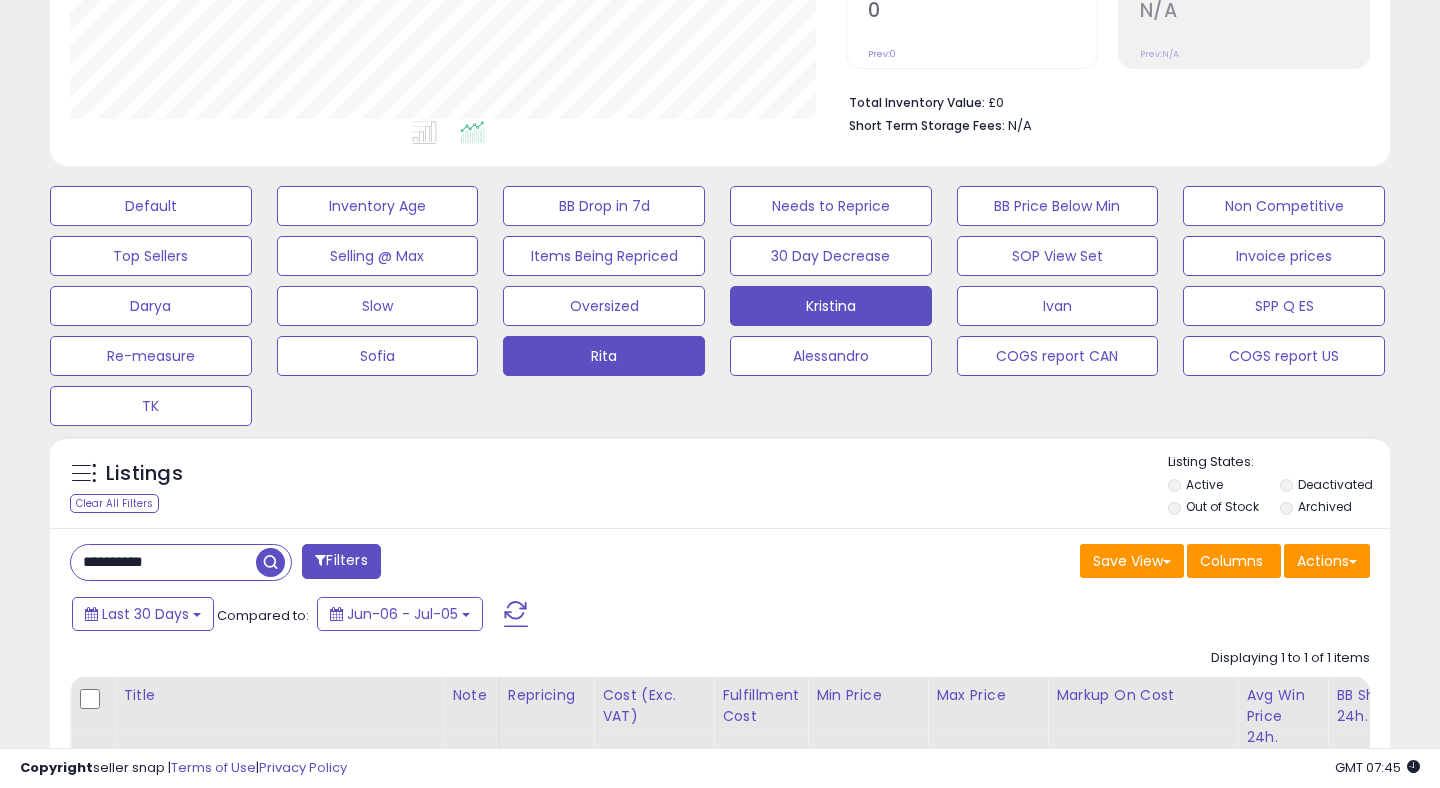 click on "Kristina" at bounding box center [151, 206] 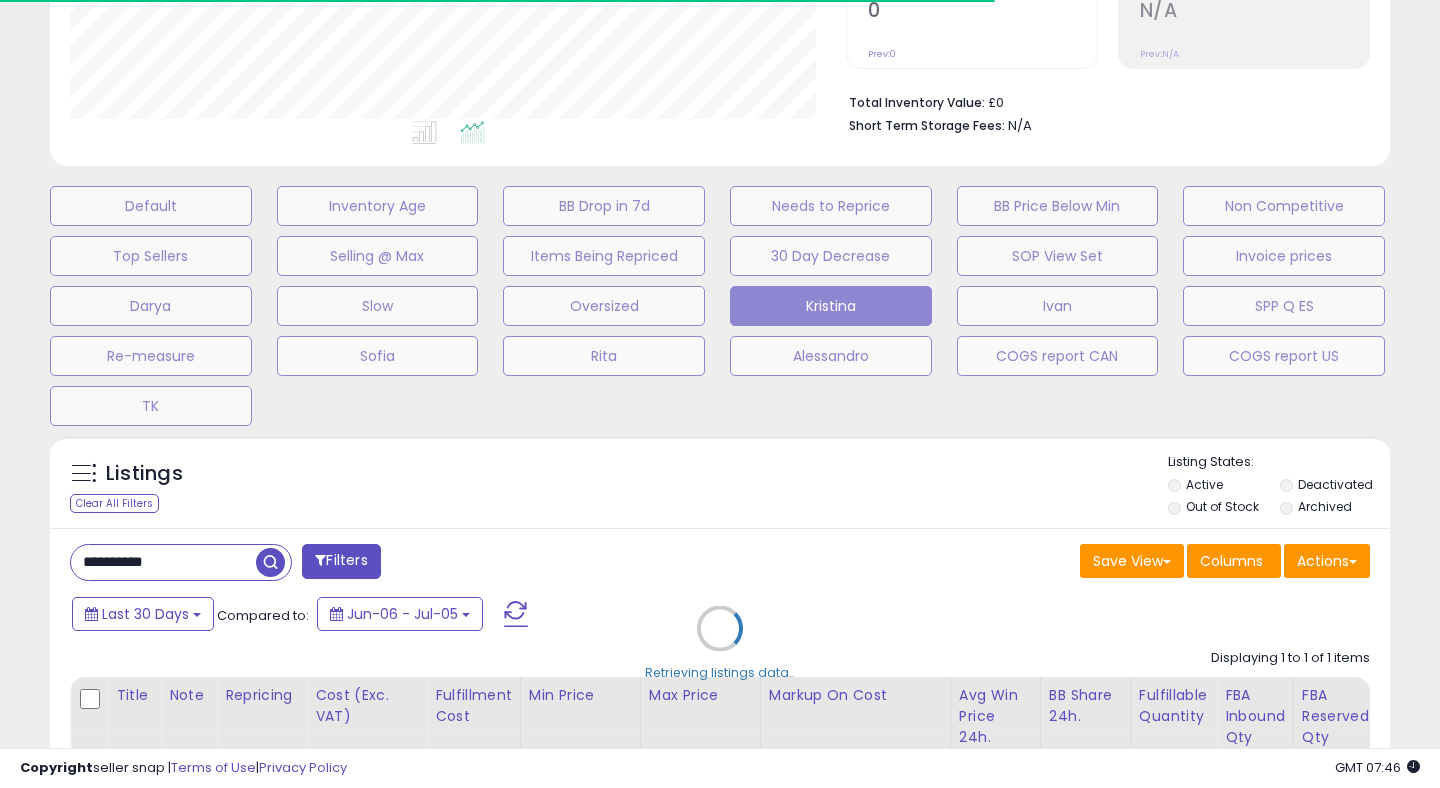 type 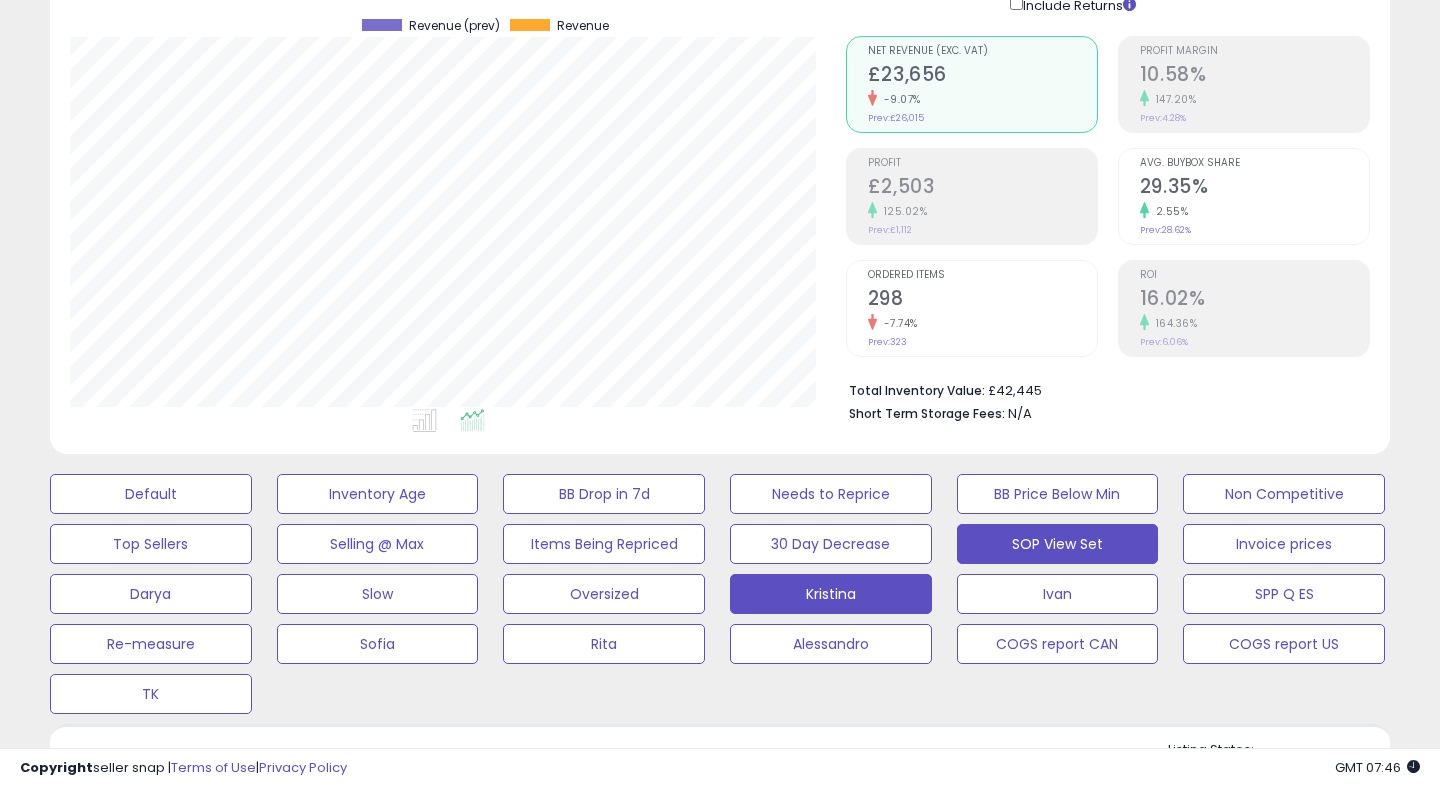 scroll, scrollTop: 0, scrollLeft: 0, axis: both 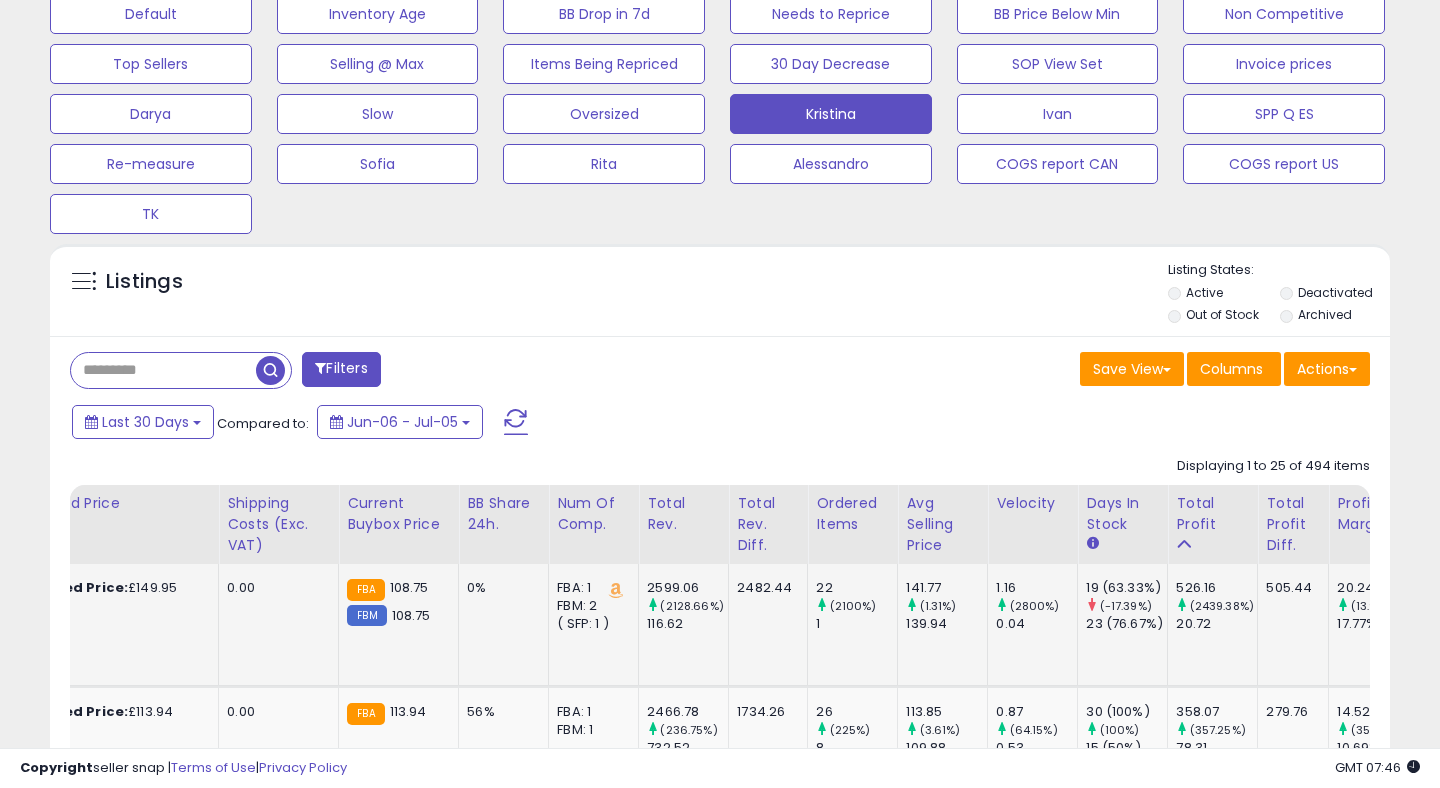 click on "FBM: 2" at bounding box center (590, 606) 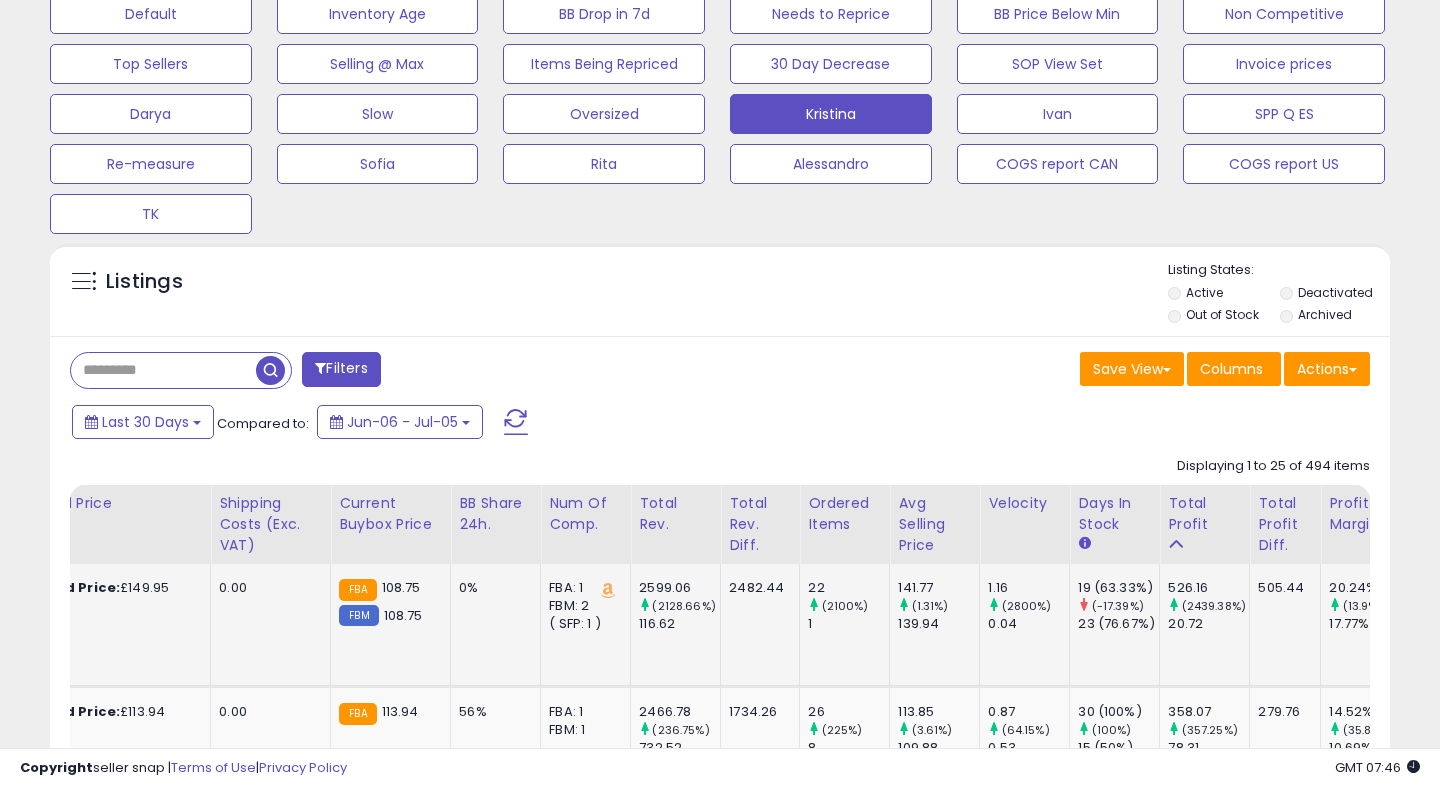 scroll, scrollTop: 0, scrollLeft: 1354, axis: horizontal 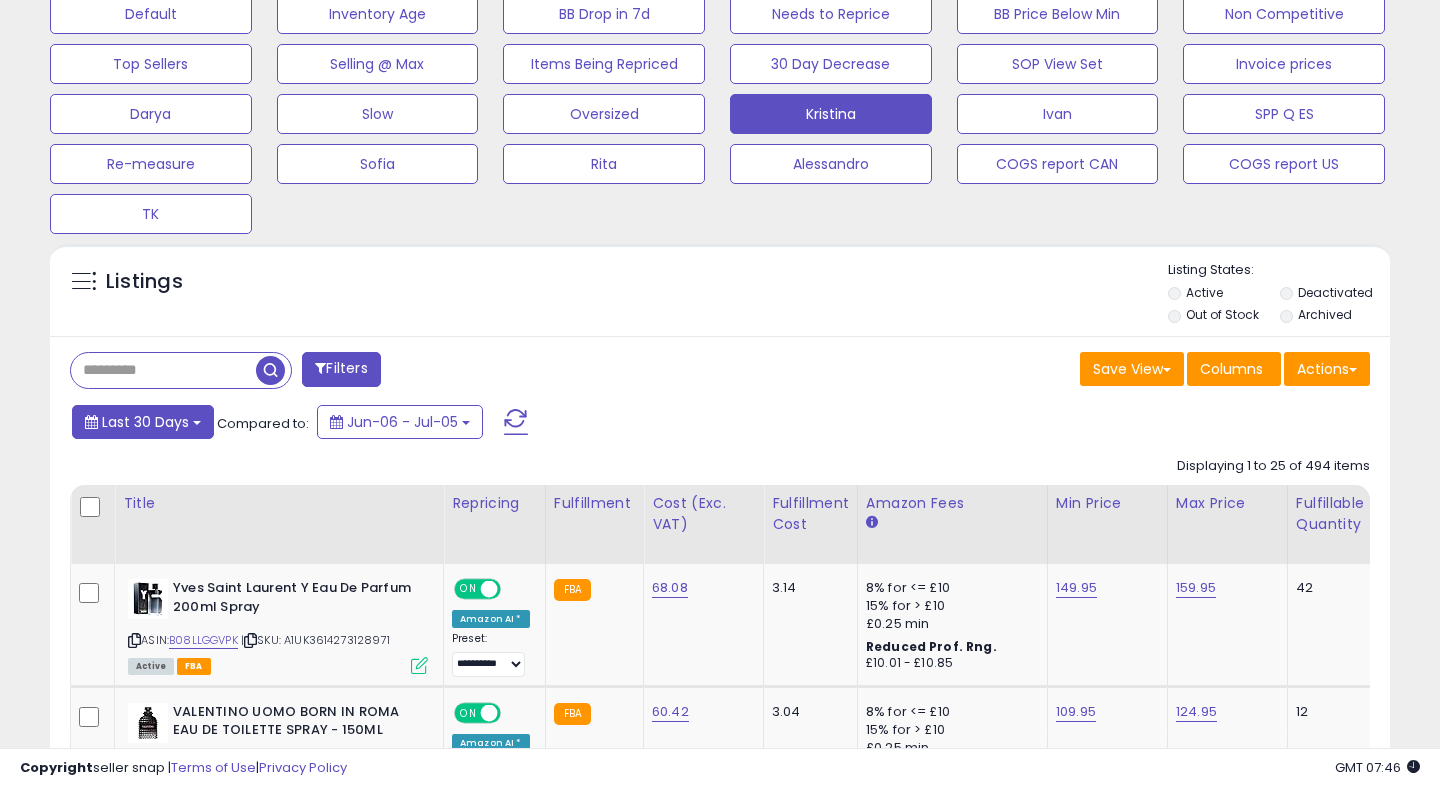 click on "Last 30 Days" at bounding box center [145, 422] 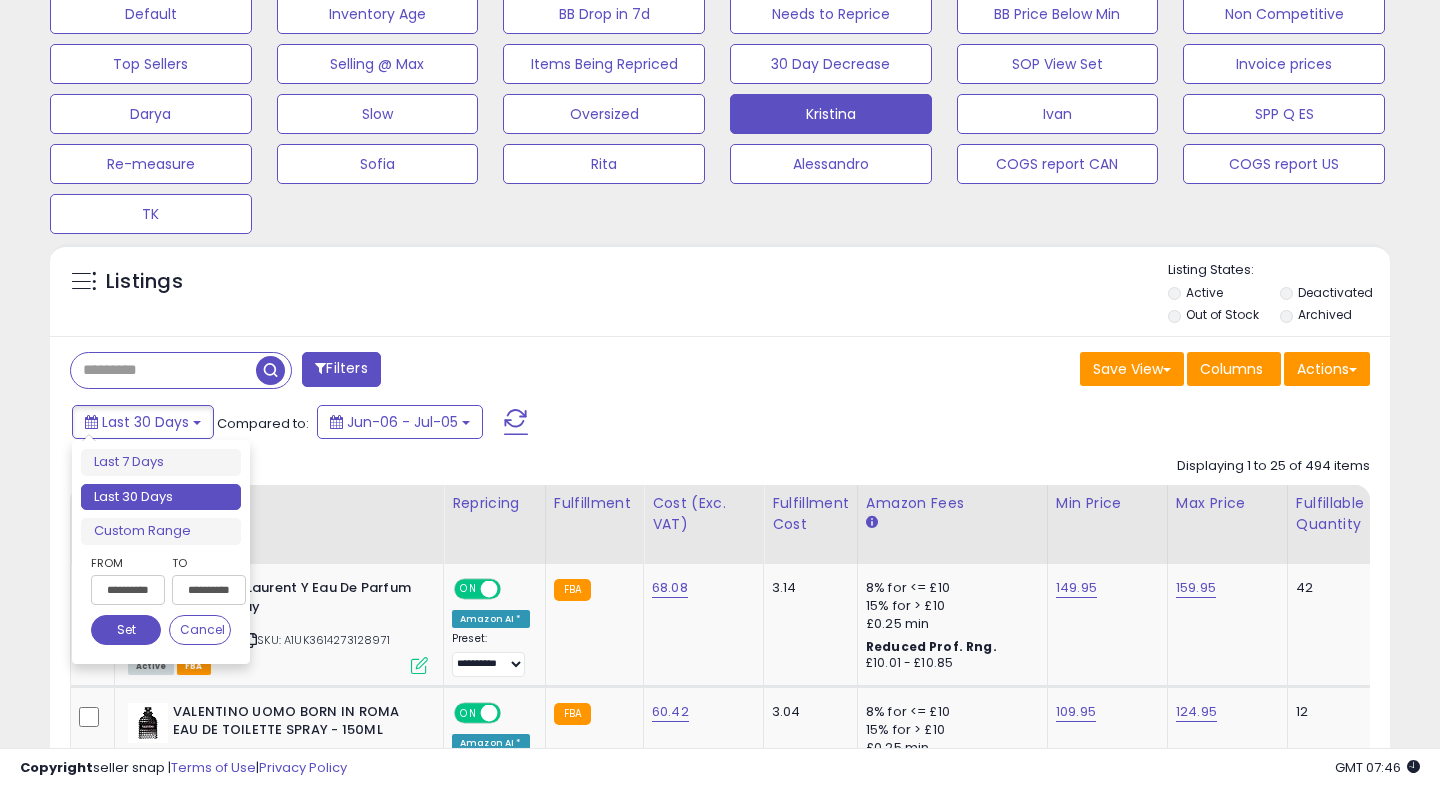 click on "Default
Inventory Age
BB Drop in 7d
Needs to Reprice
BB Price Below Min
Non Competitive
Top Sellers
Selling @ Max
Items Being Repriced
30 Day Decrease
SOP View Set
Invoice prices
[PERSON]
Slow Oversized" at bounding box center (720, 109) 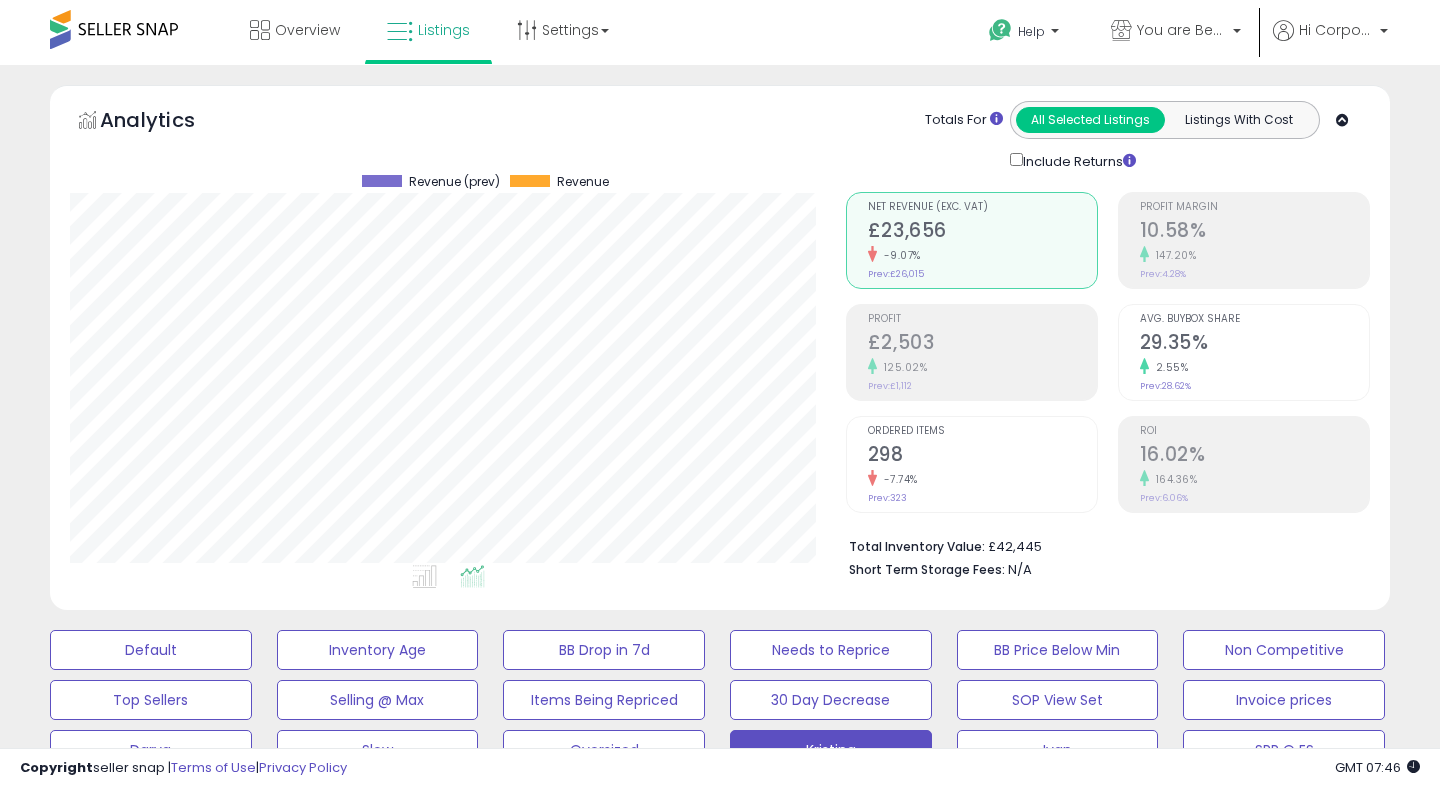 click on "Ordered Items
298
-7.74%
Prev:  323" at bounding box center (982, 462) 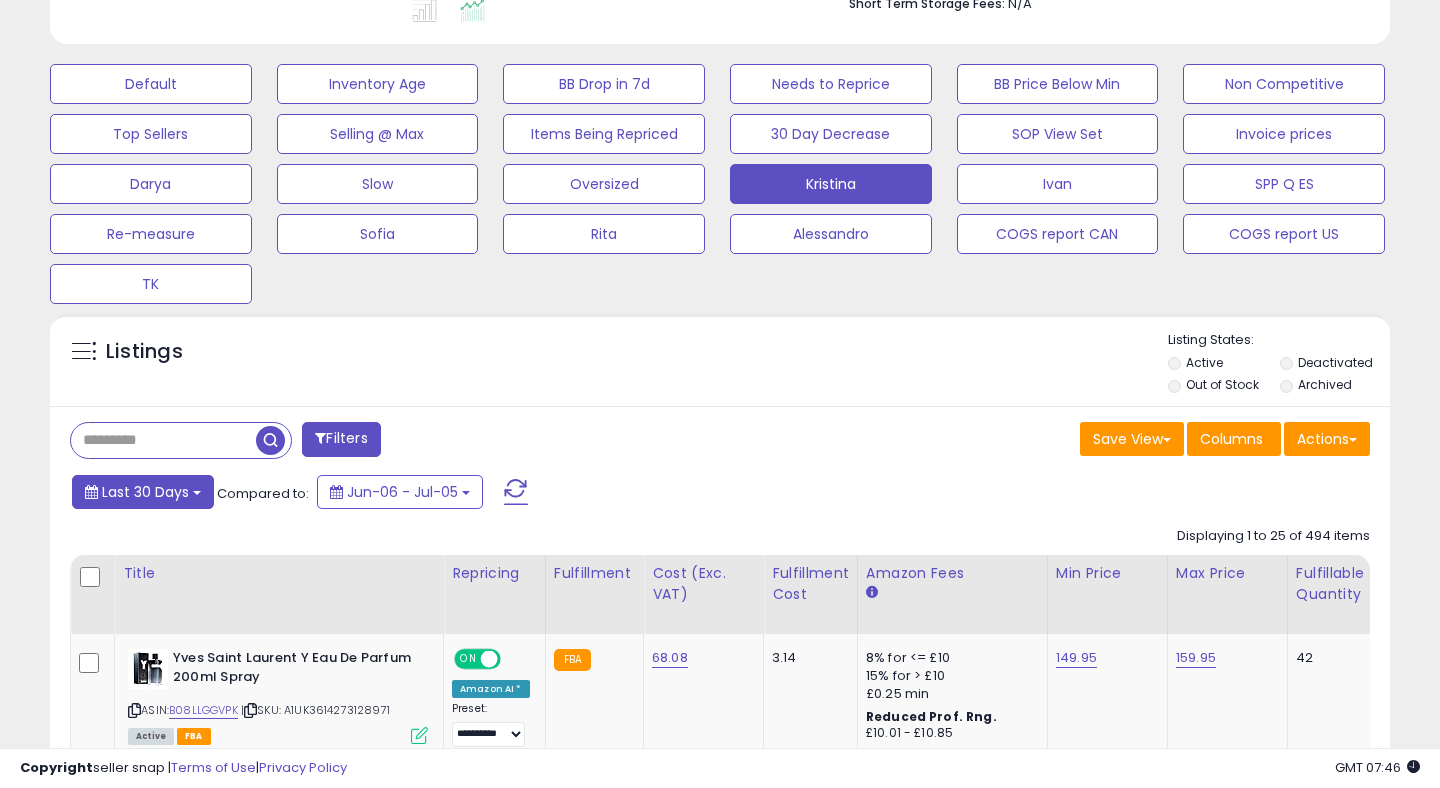 click on "Last 30 Days" at bounding box center [145, 492] 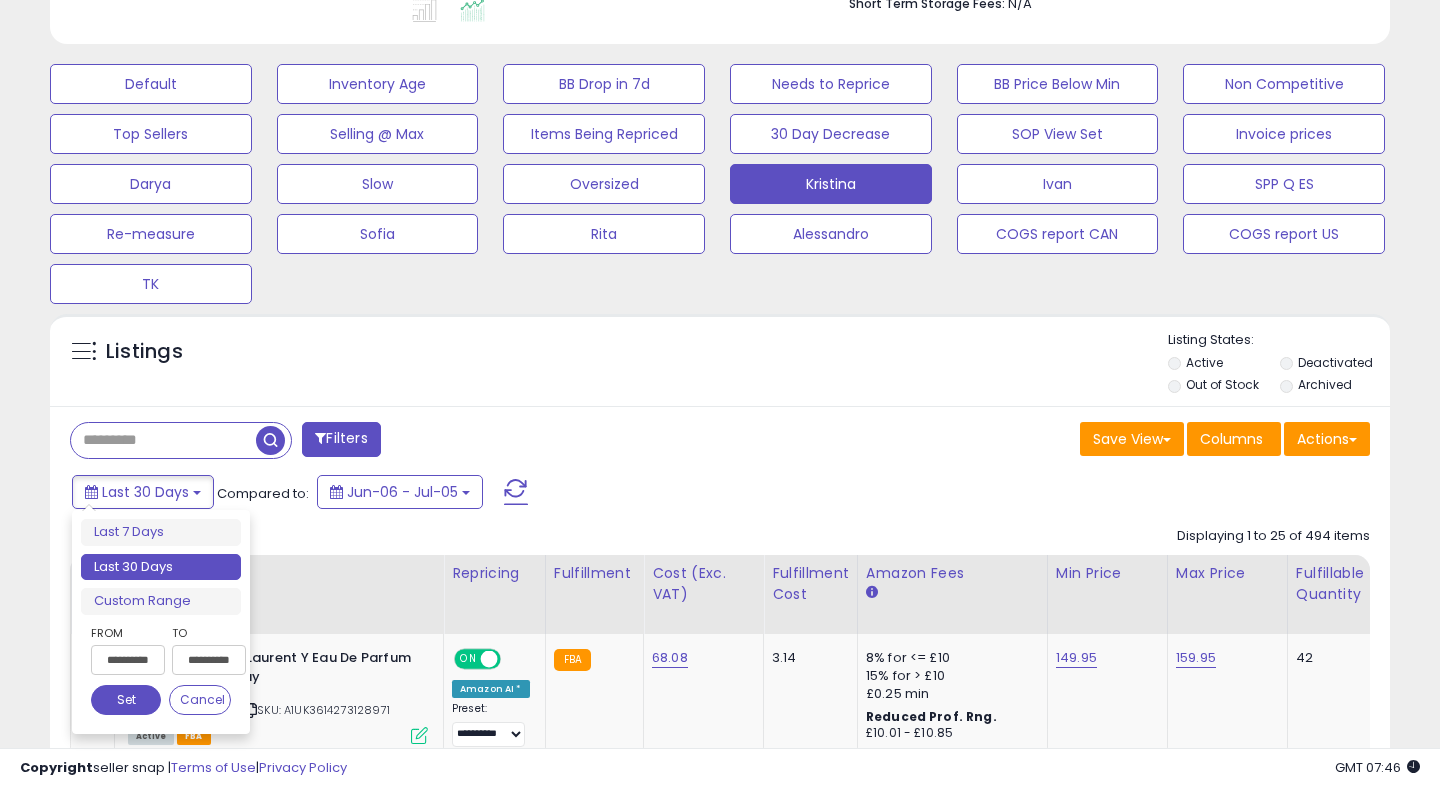 click on "**********" at bounding box center (128, 660) 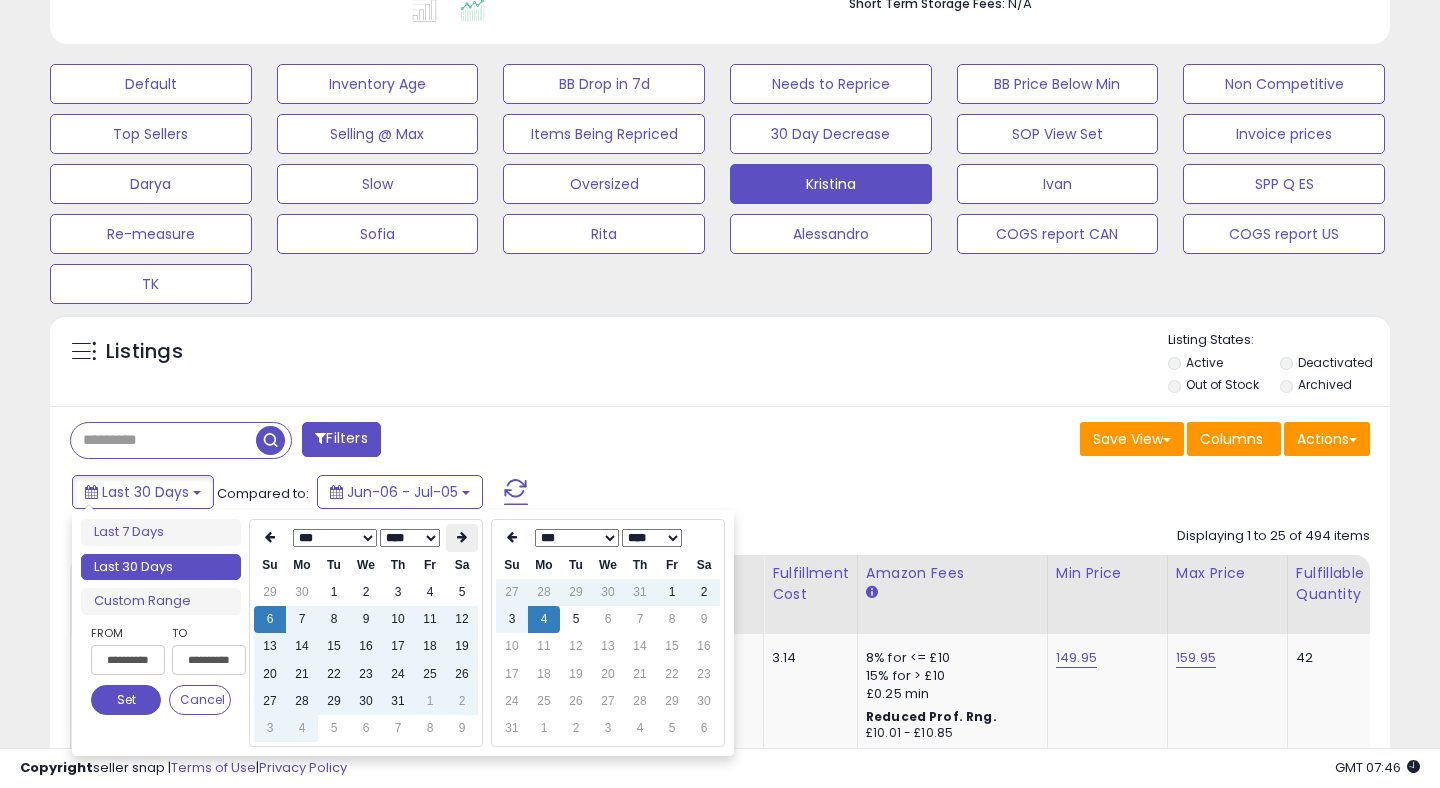 click at bounding box center [462, 537] 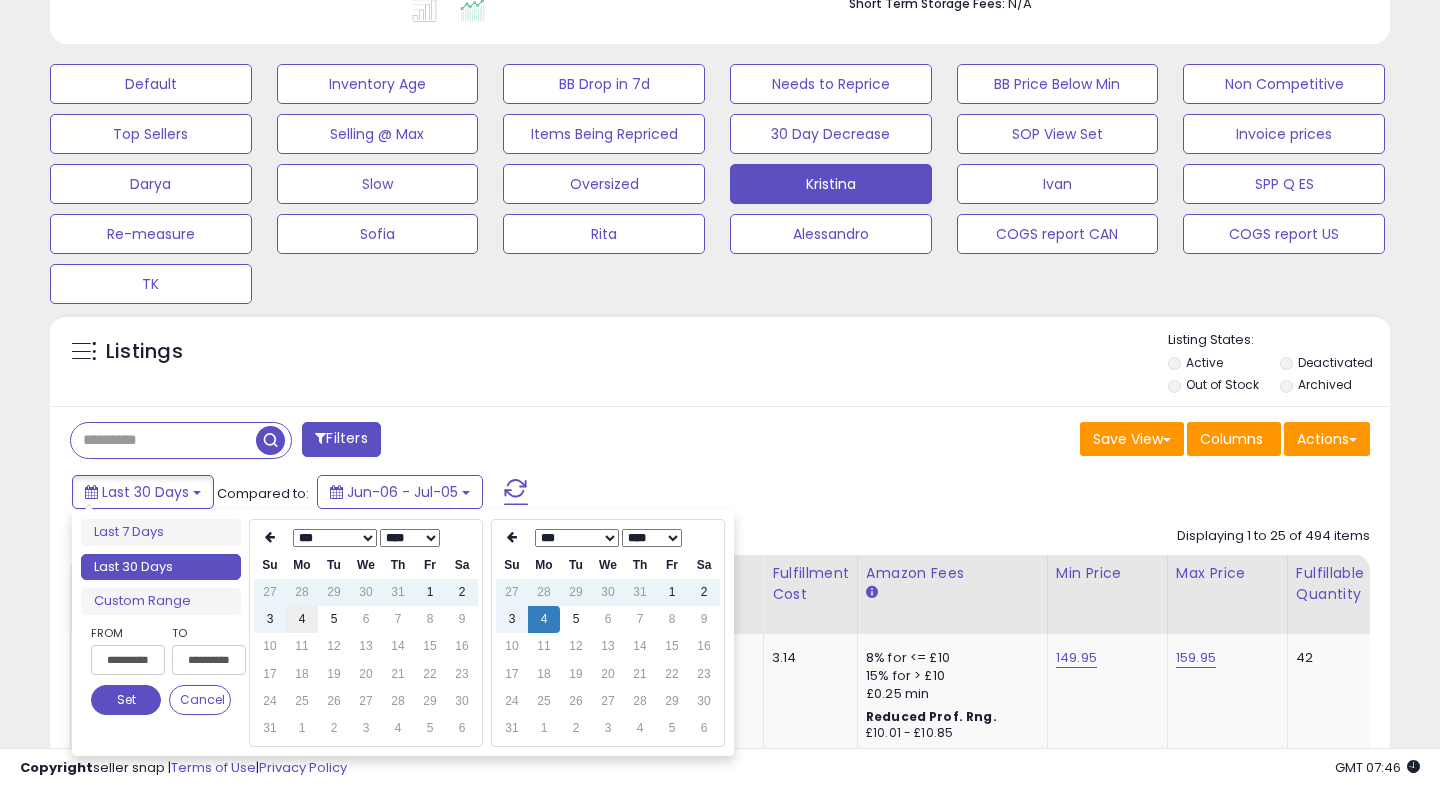 click on "4" at bounding box center [302, 619] 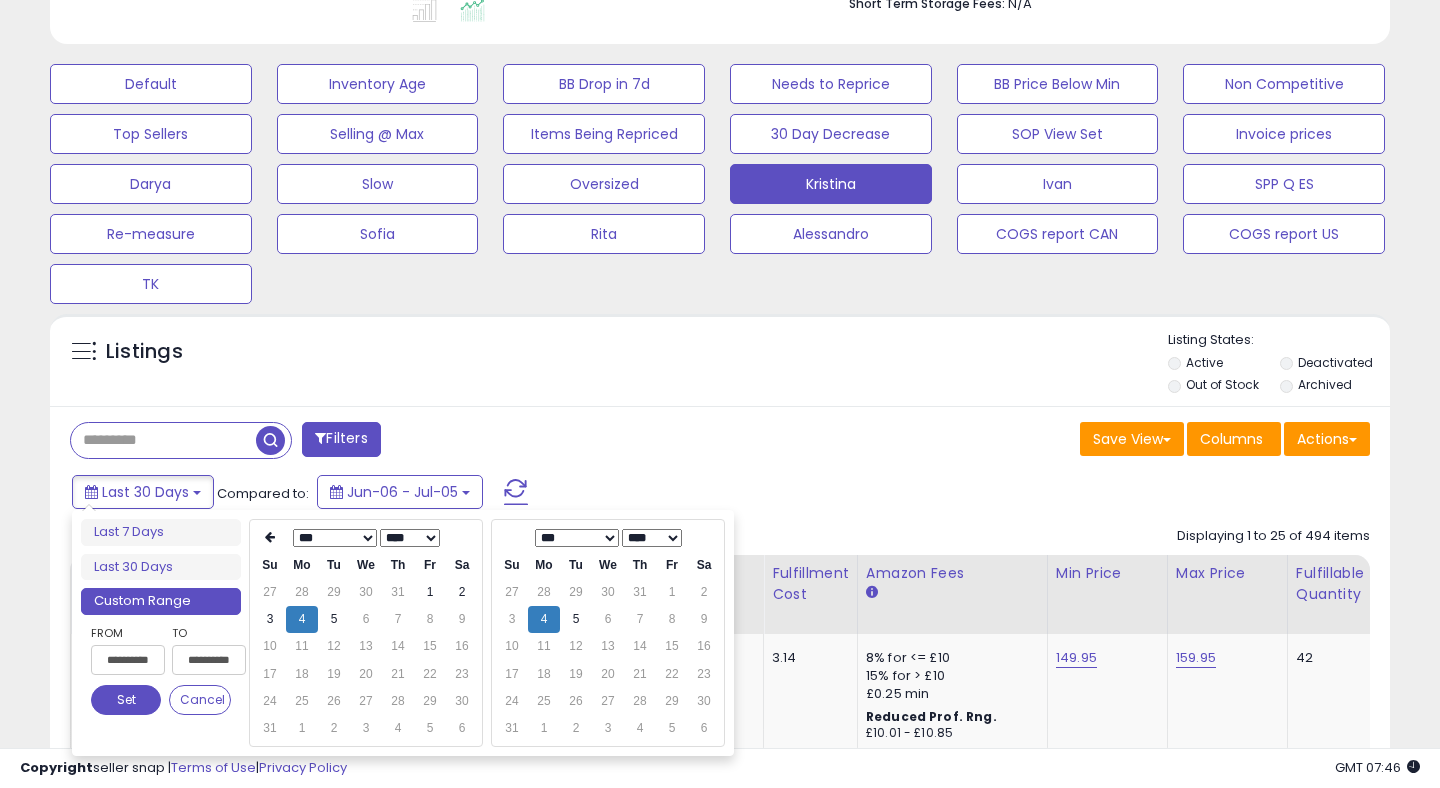 type on "**********" 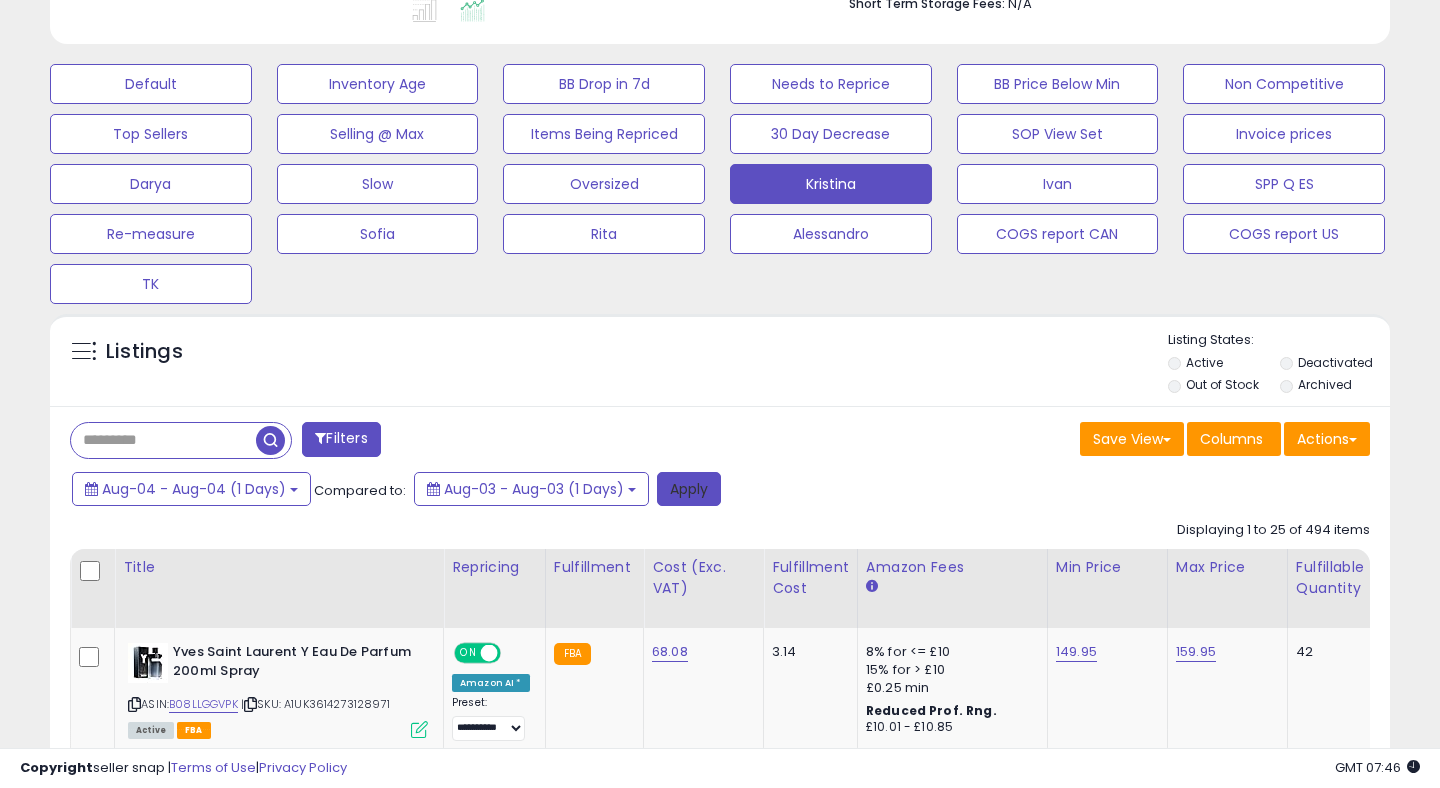 click on "Apply" at bounding box center (689, 489) 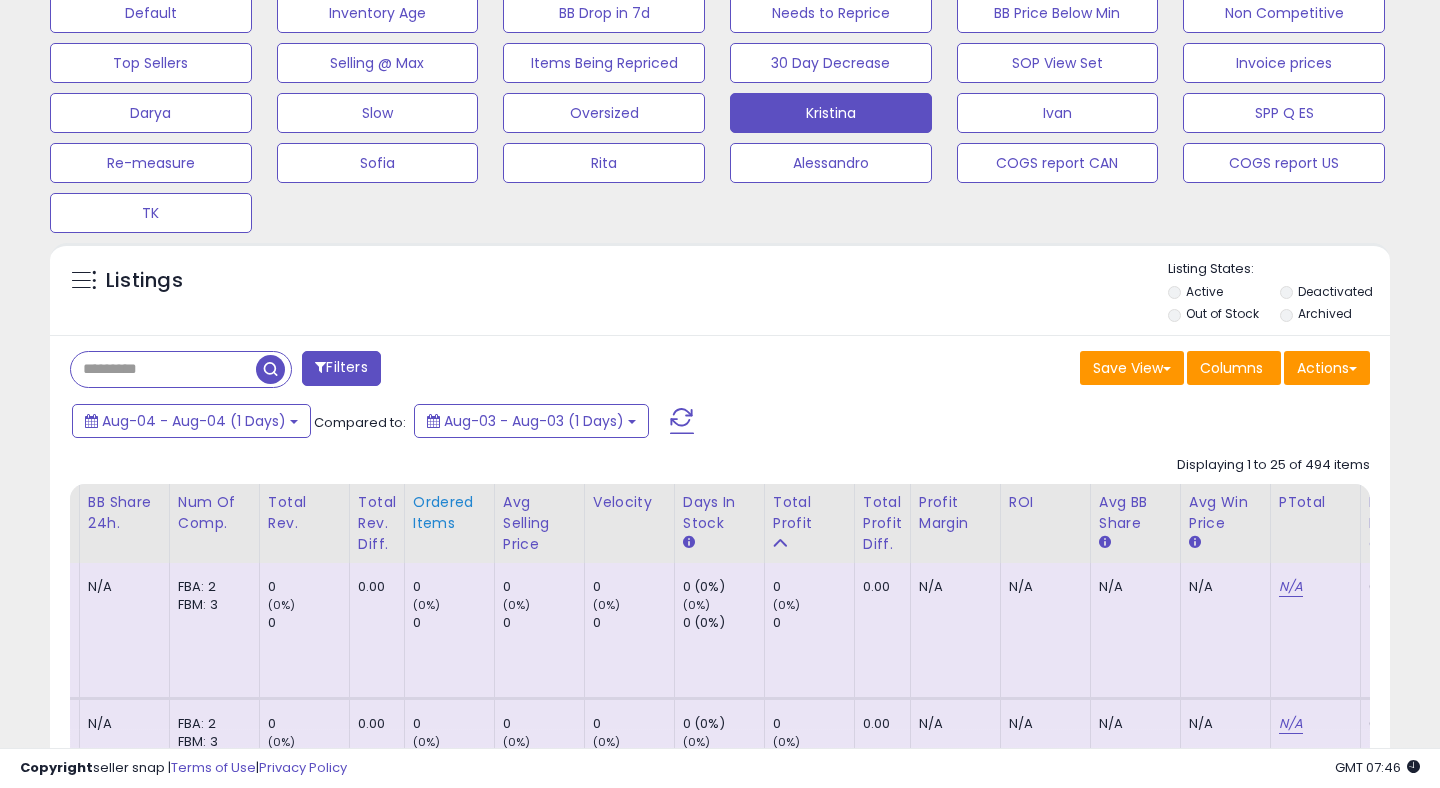 click on "Ordered Items" at bounding box center (449, 513) 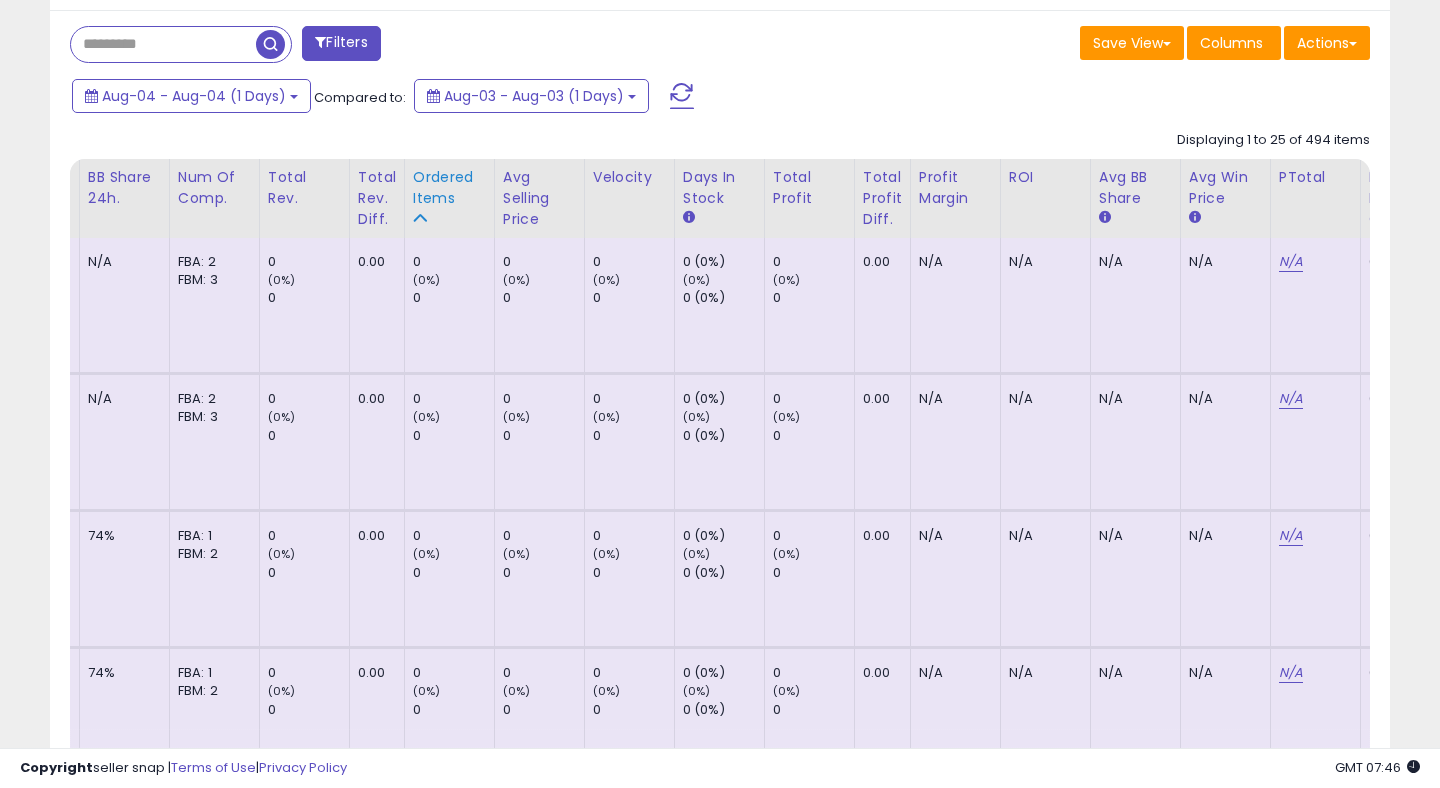 click on "Ordered Items" at bounding box center [449, 188] 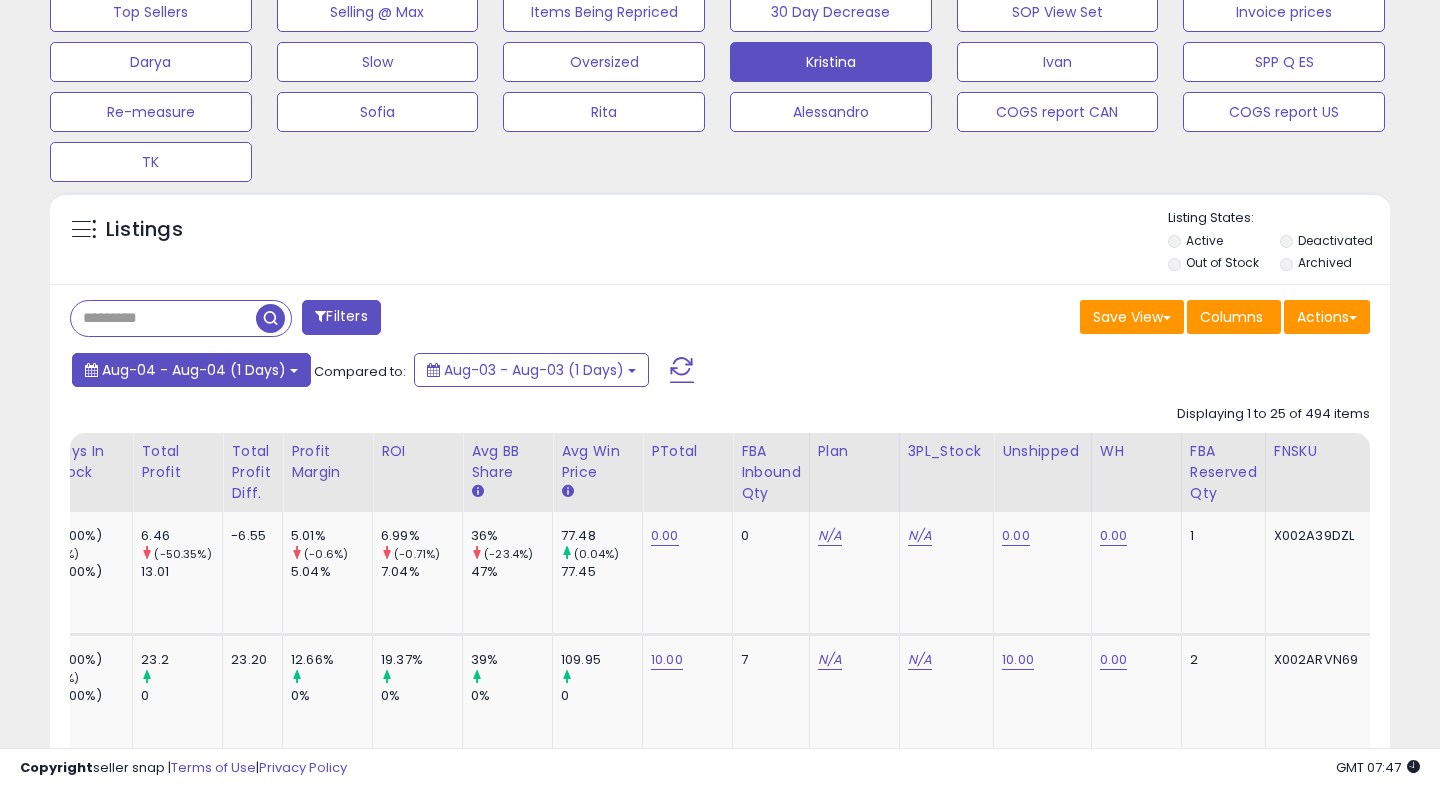 click on "Aug-04 - Aug-04 (1 Days)" at bounding box center [194, 370] 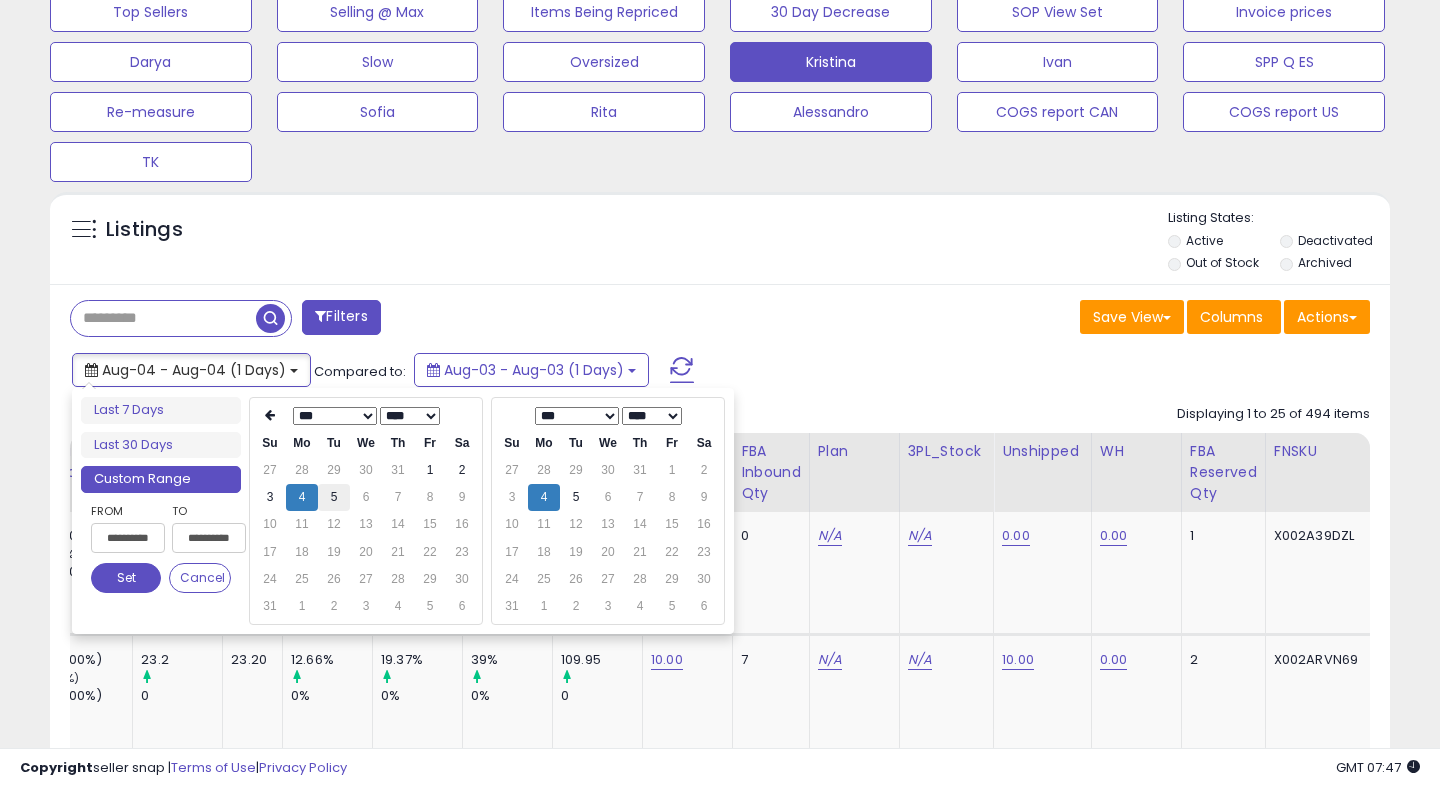 type on "**********" 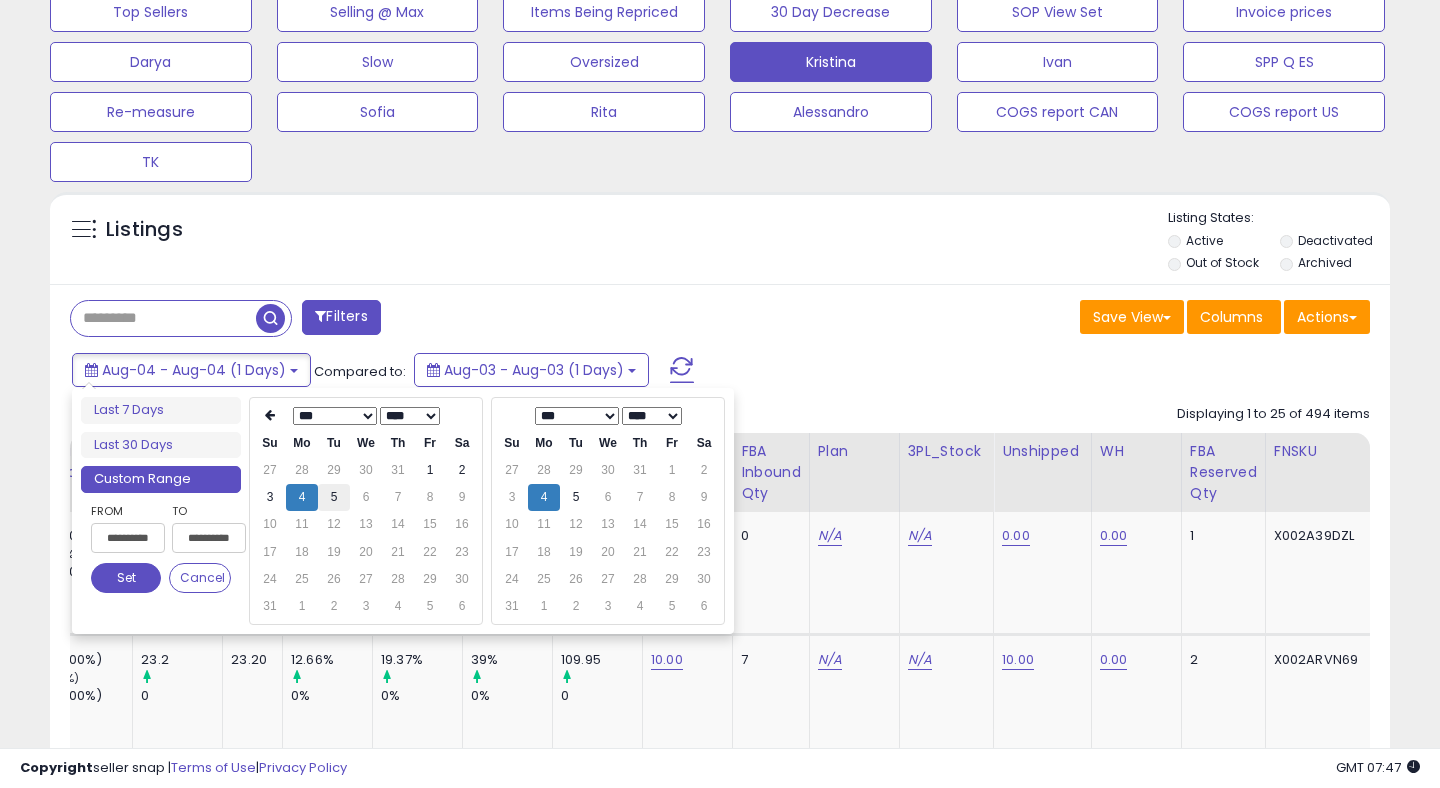 click on "5" at bounding box center (334, 497) 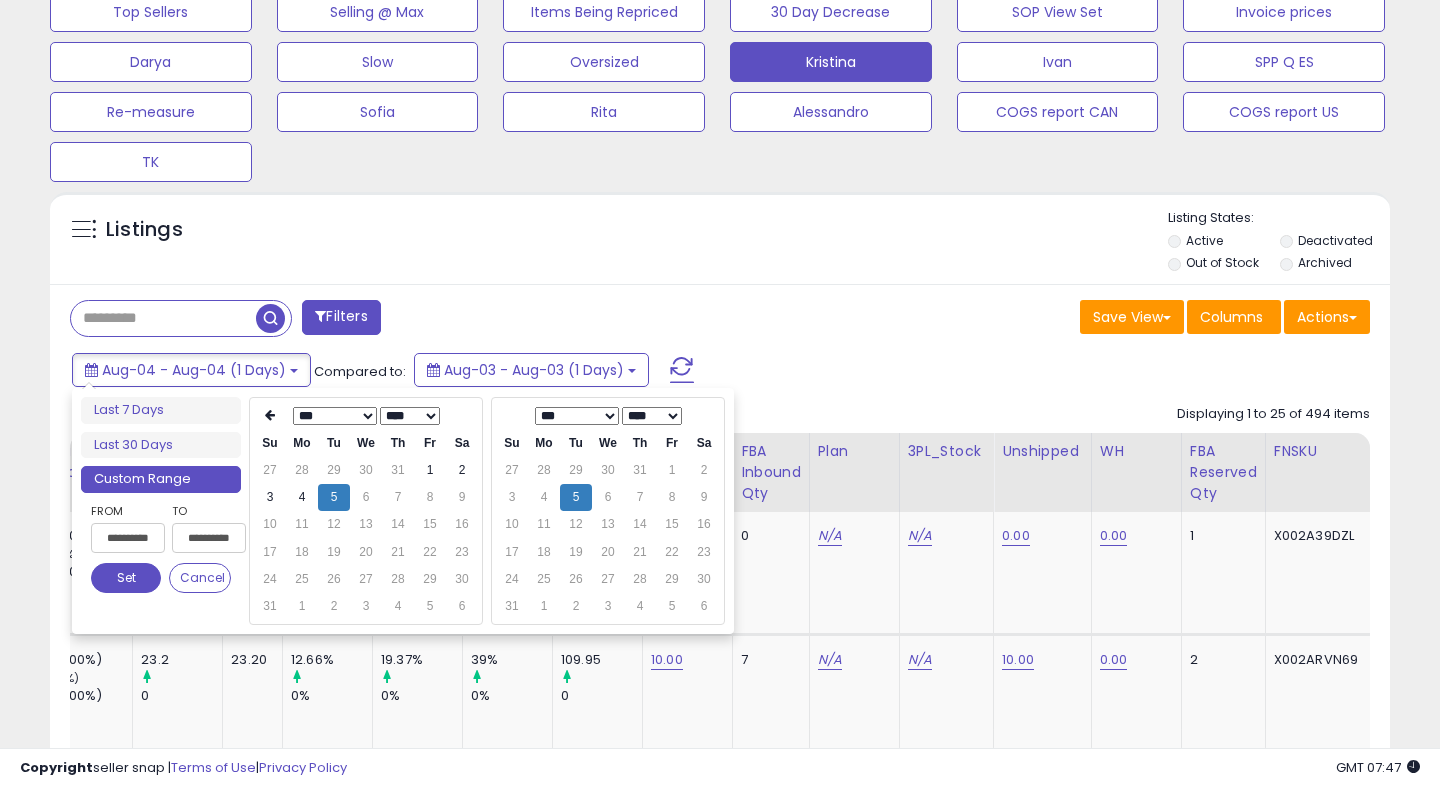 type on "**********" 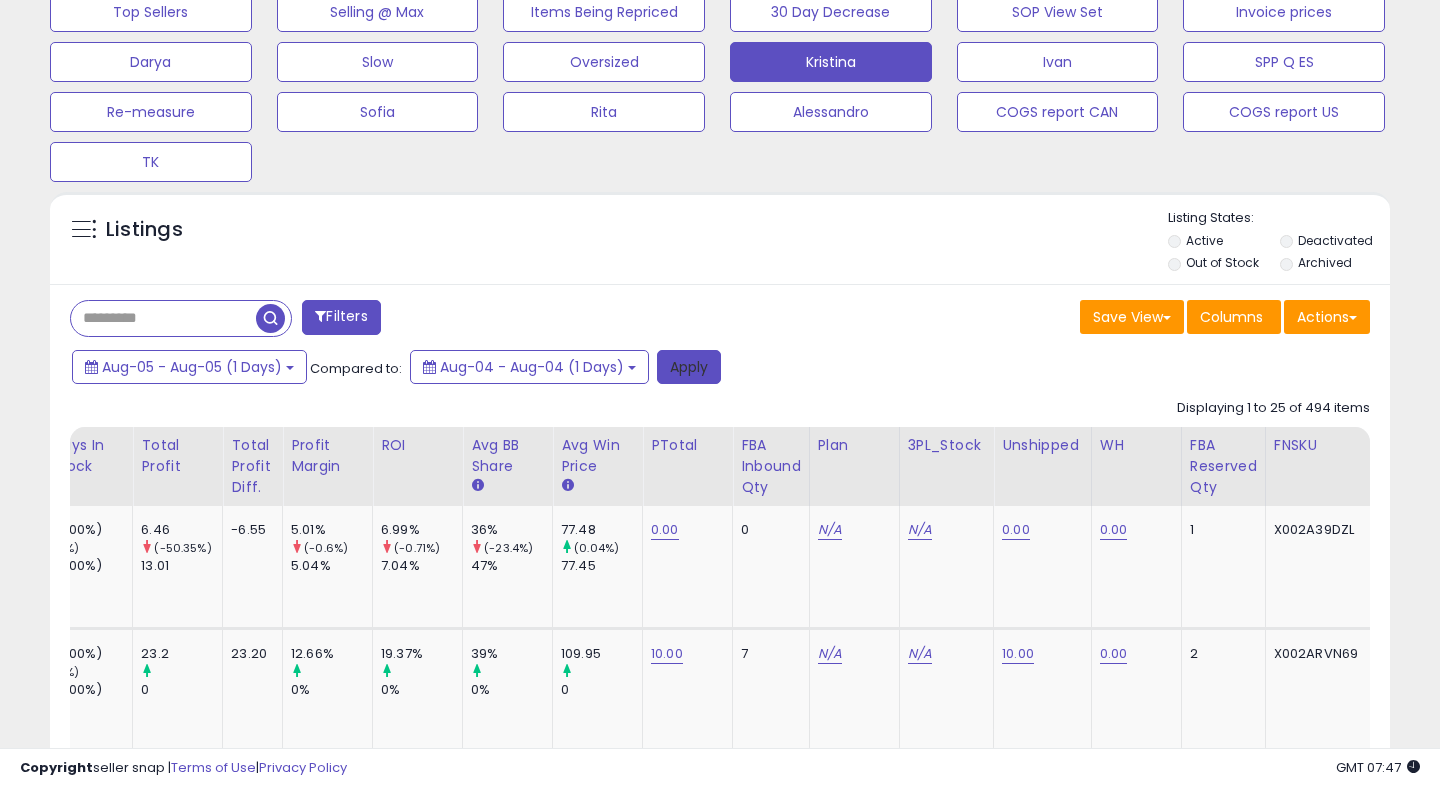 click on "Apply" at bounding box center (689, 367) 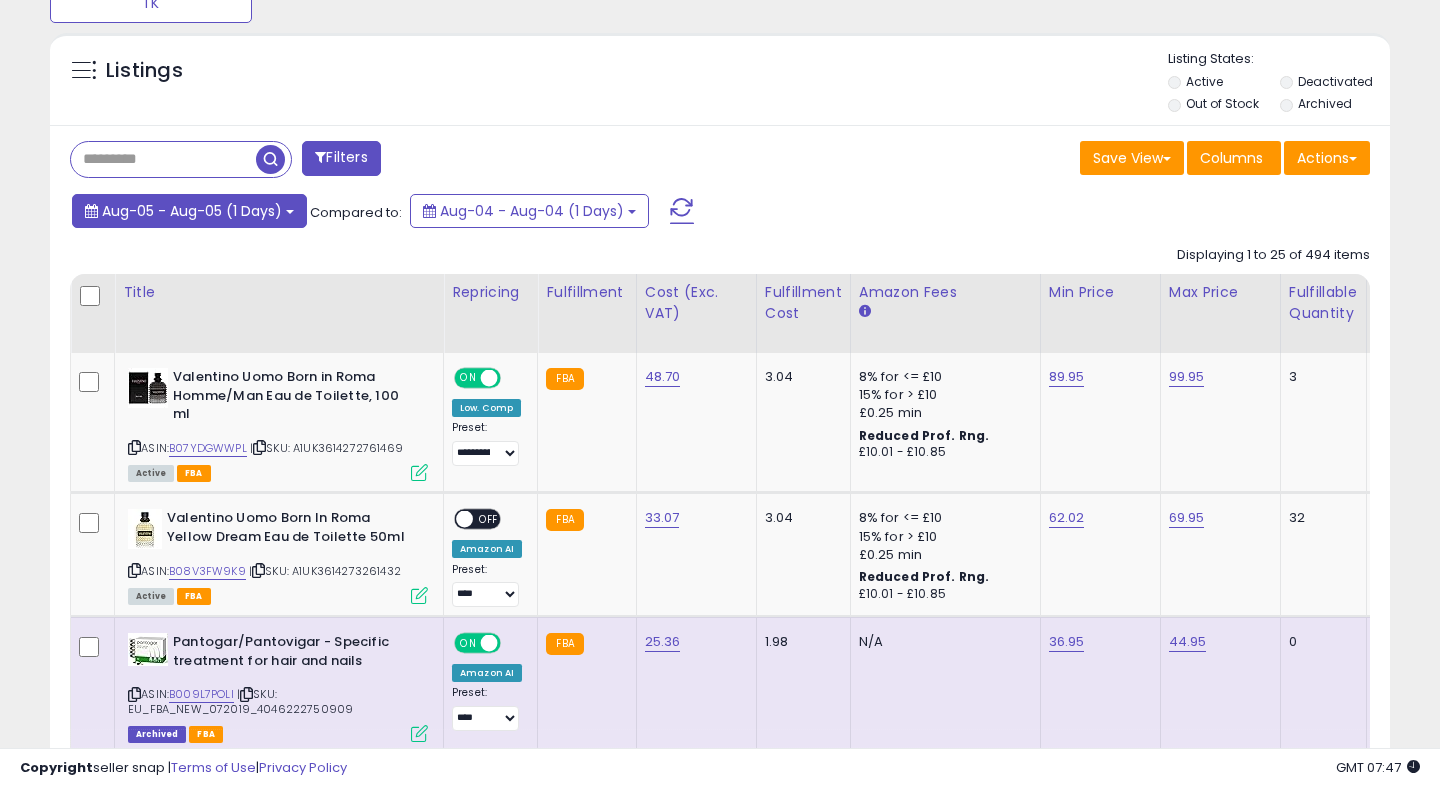 click on "Aug-05 - Aug-05 (1 Days)" at bounding box center [189, 211] 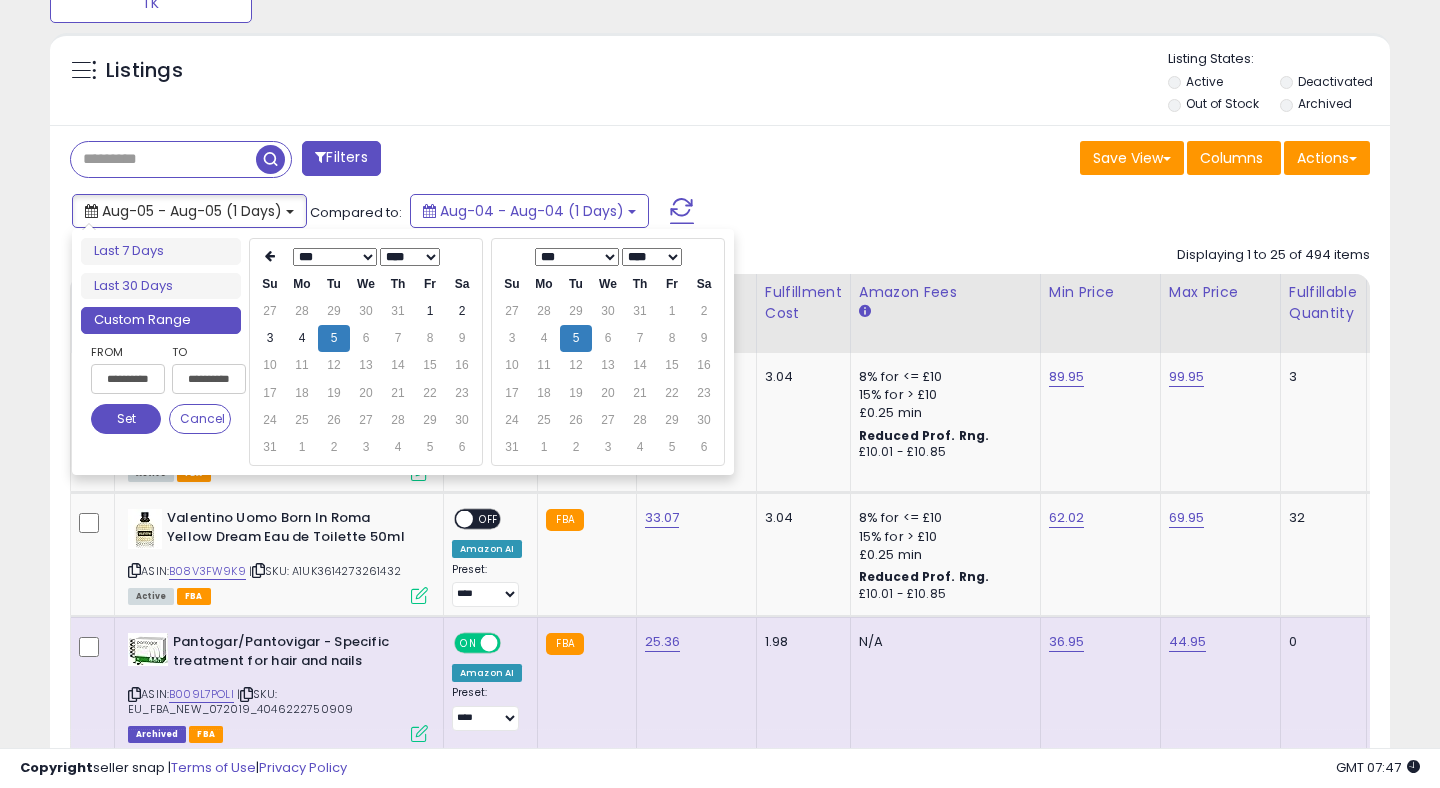 type on "**********" 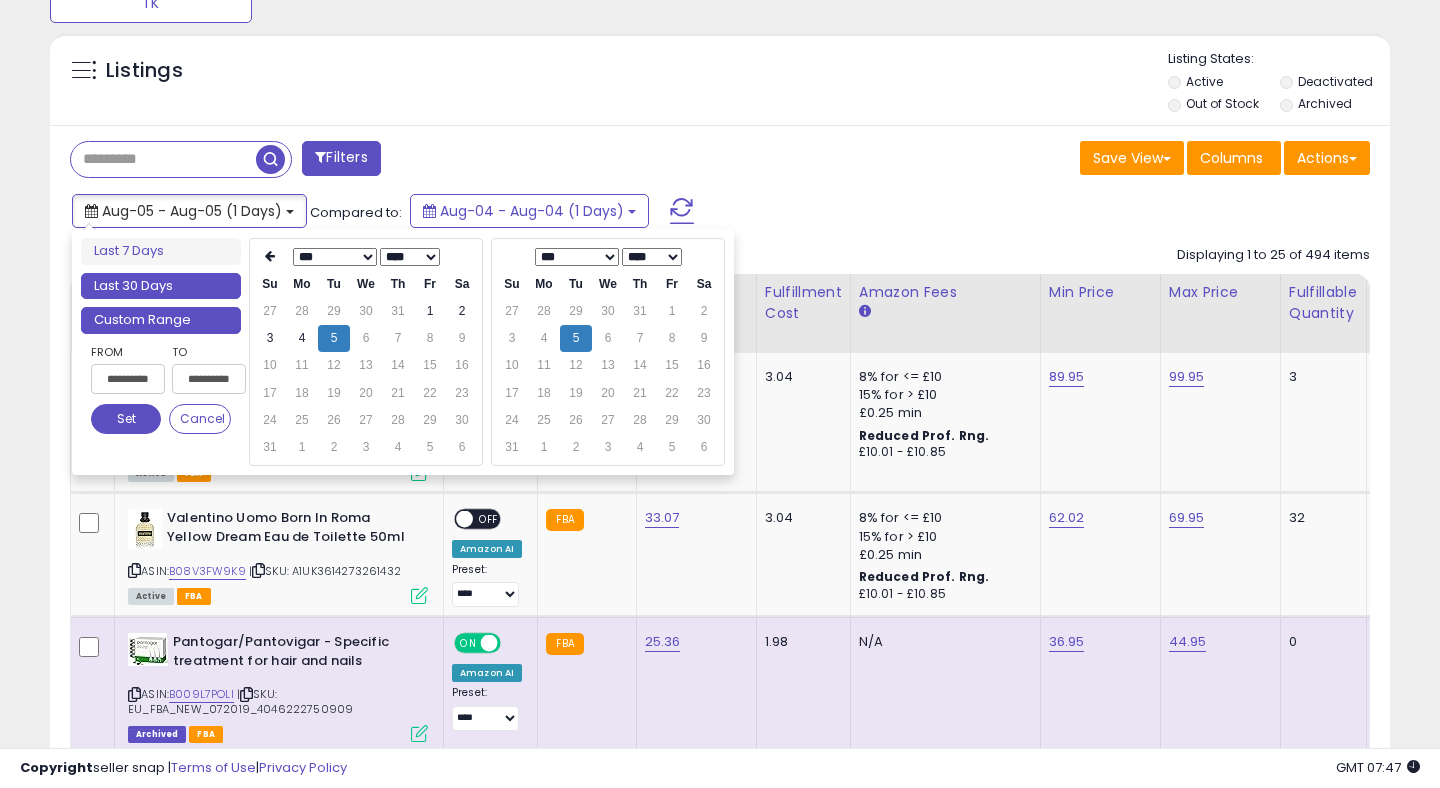 type on "**********" 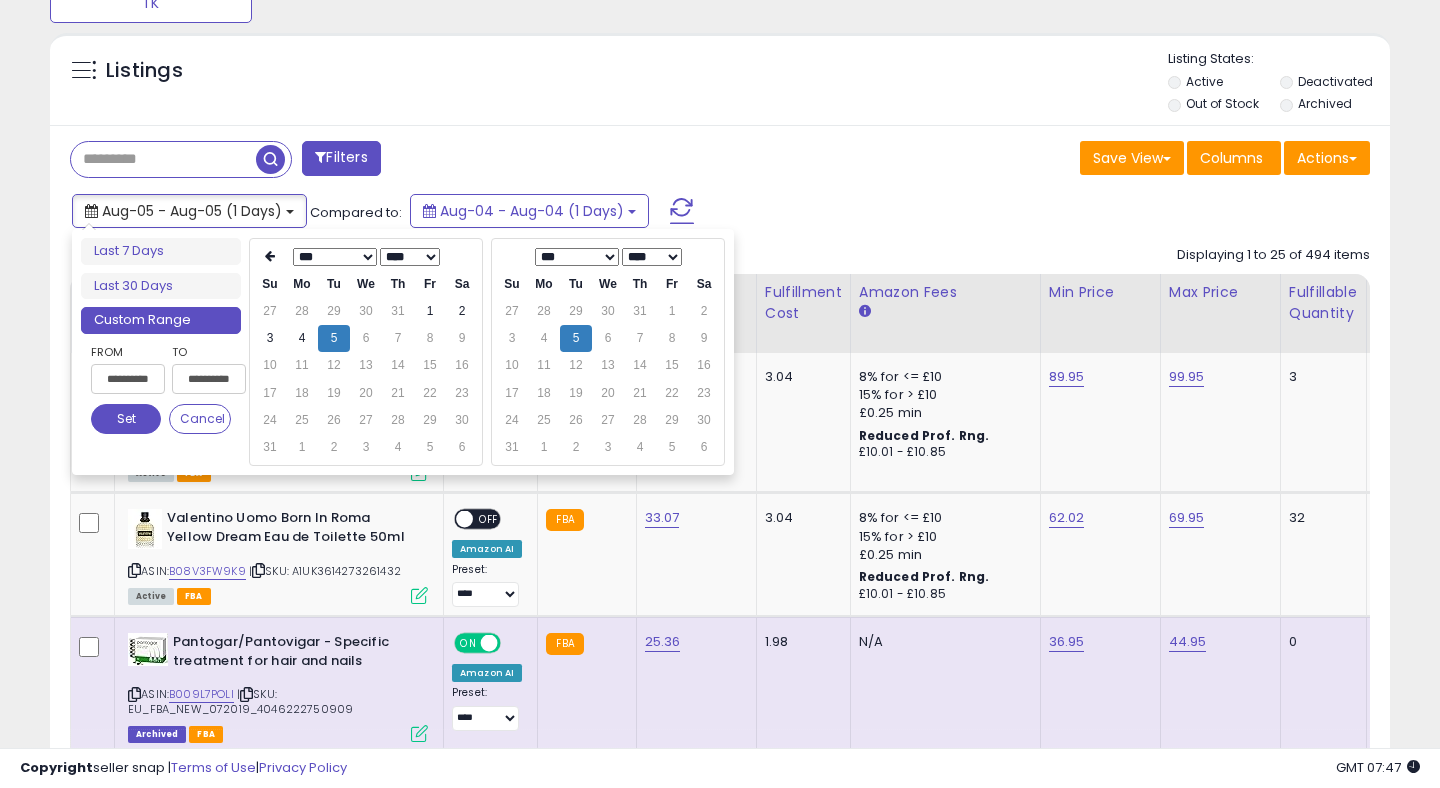 type on "**********" 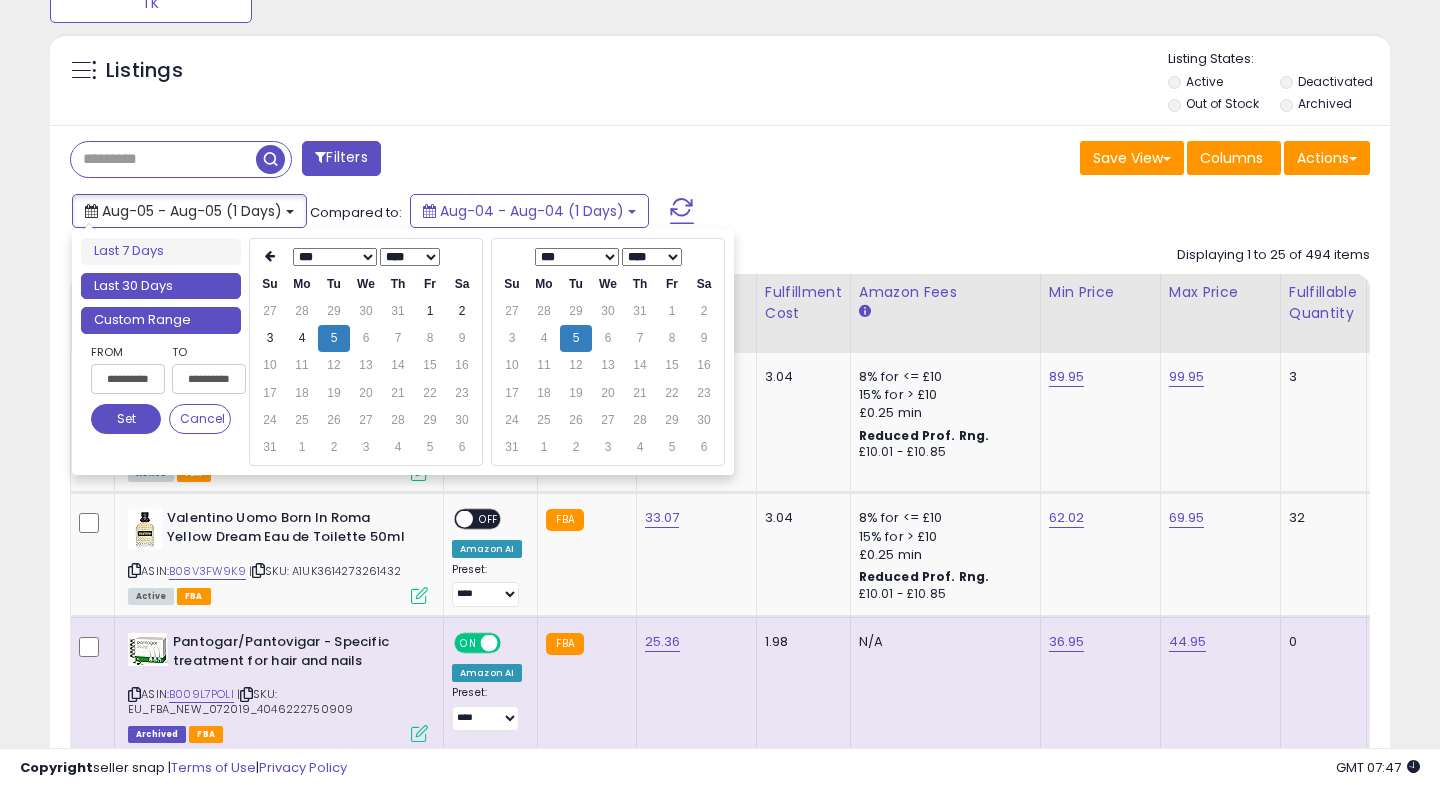 type on "**********" 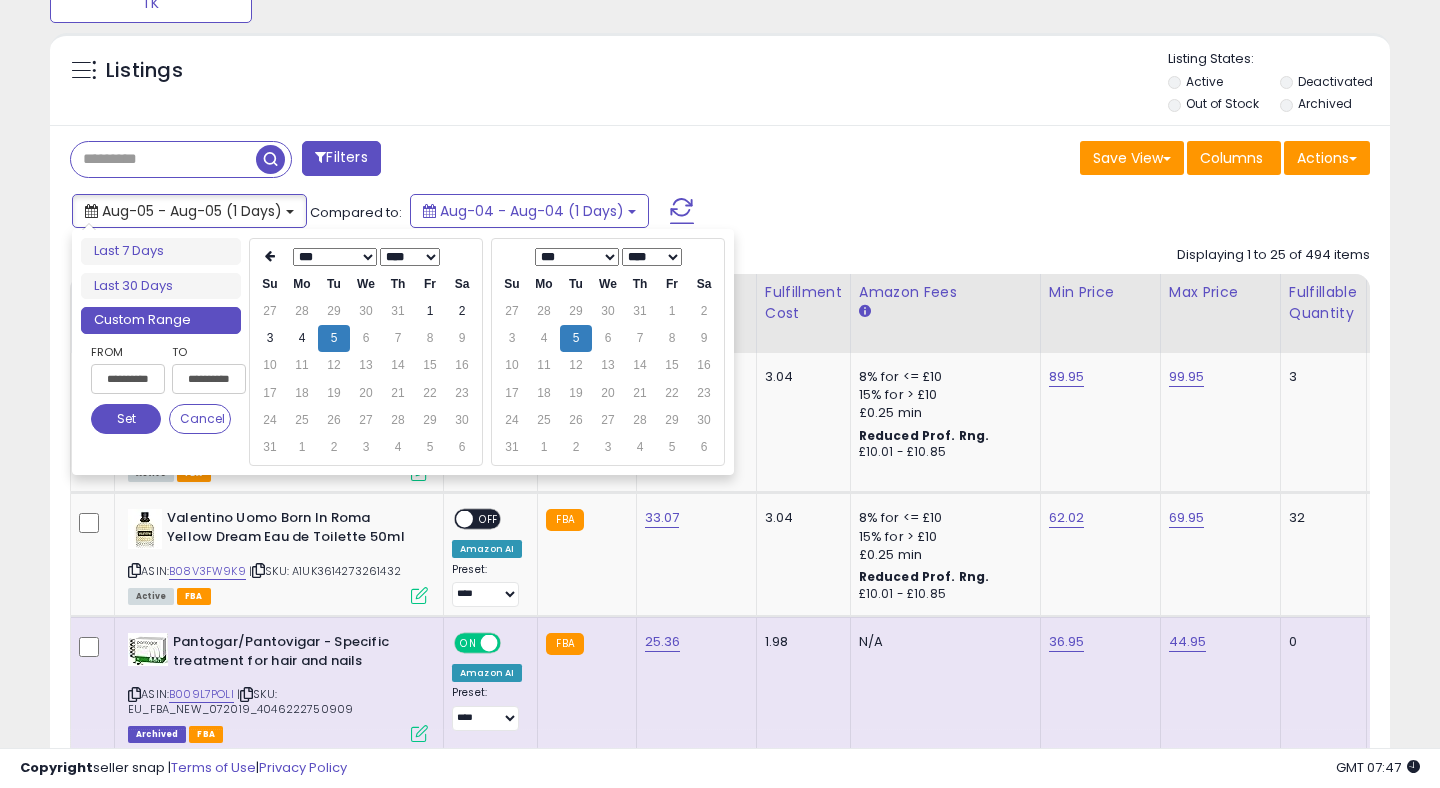 type on "**********" 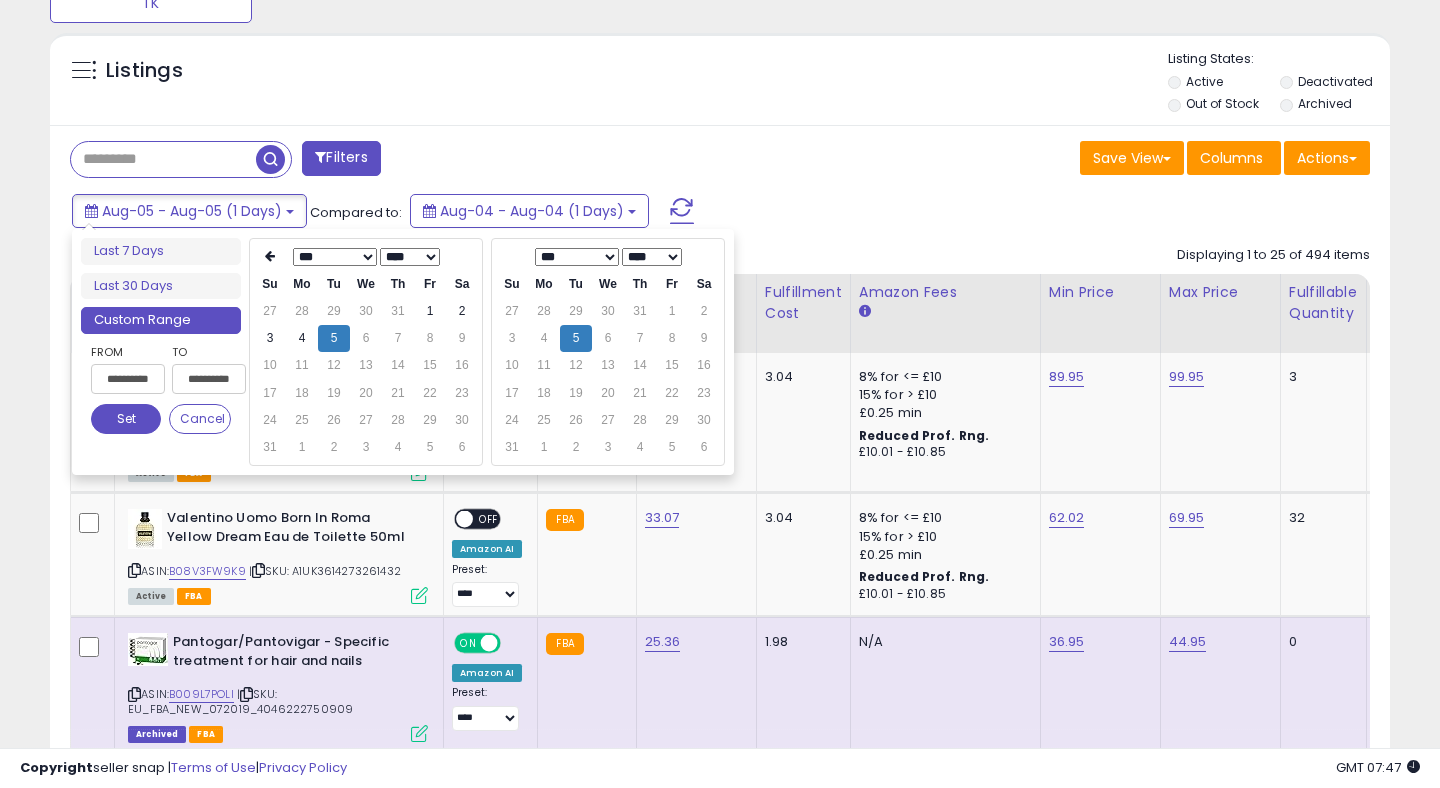 click on "Filters" at bounding box center (387, 161) 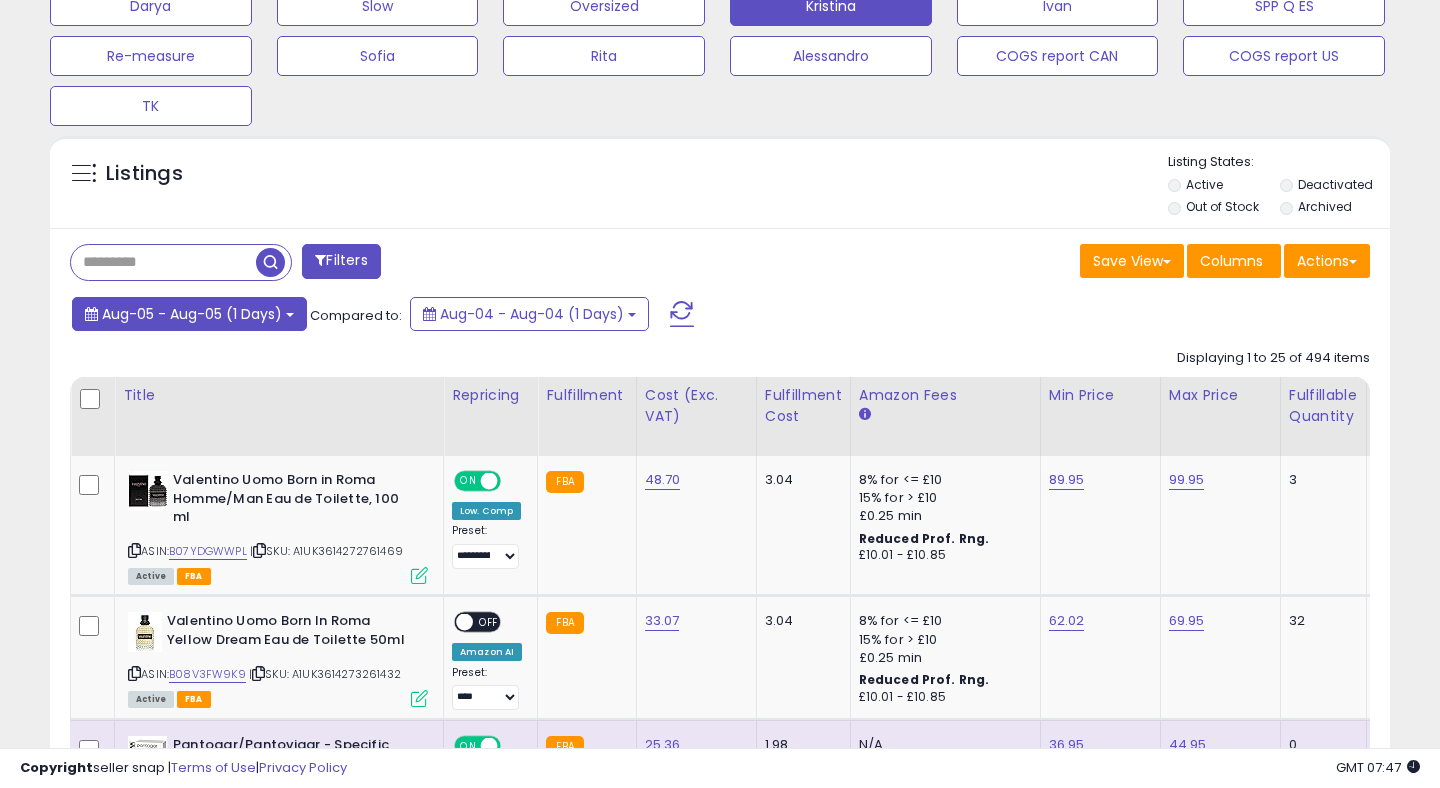 click on "Aug-05 - Aug-05 (1 Days)" at bounding box center (192, 314) 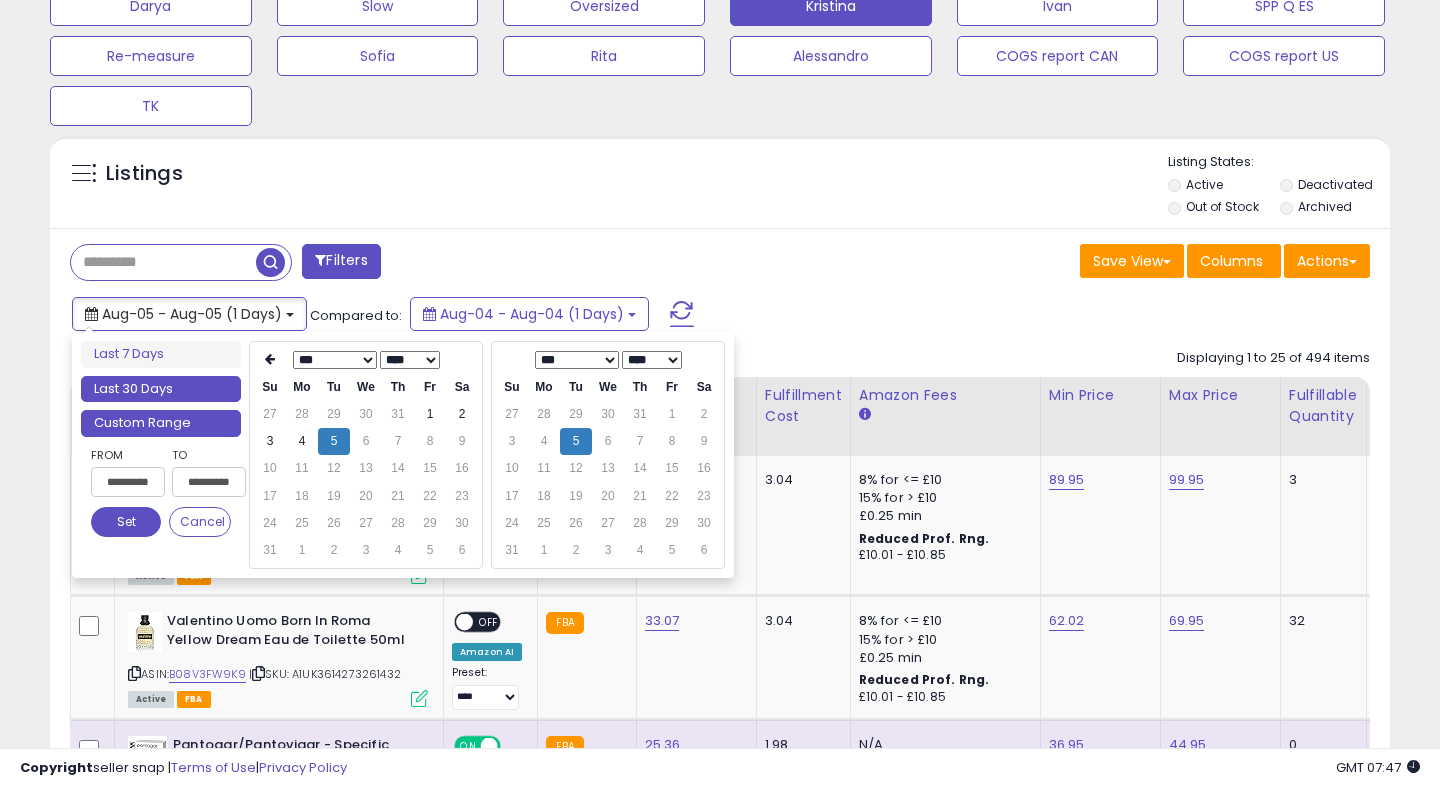 type on "**********" 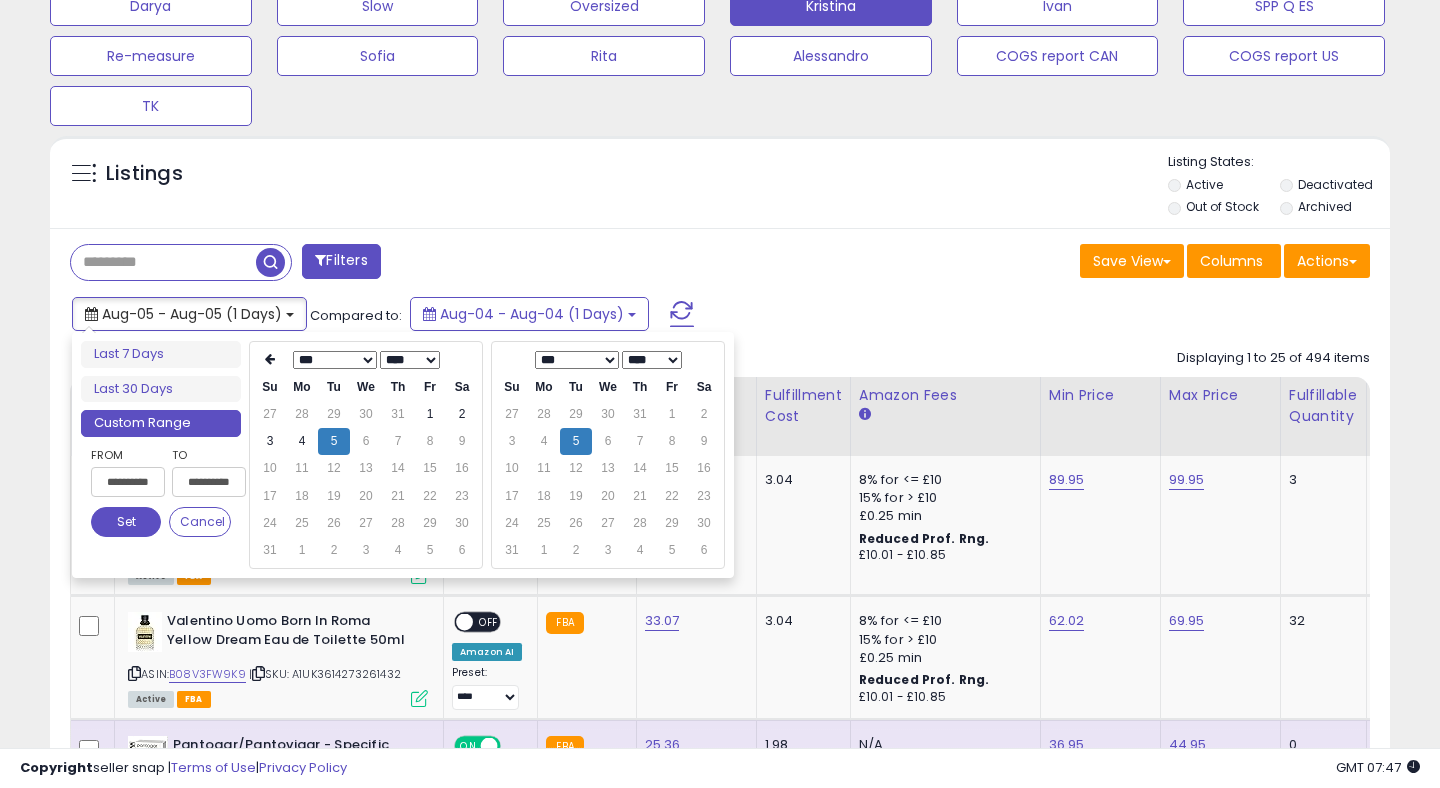 type on "**********" 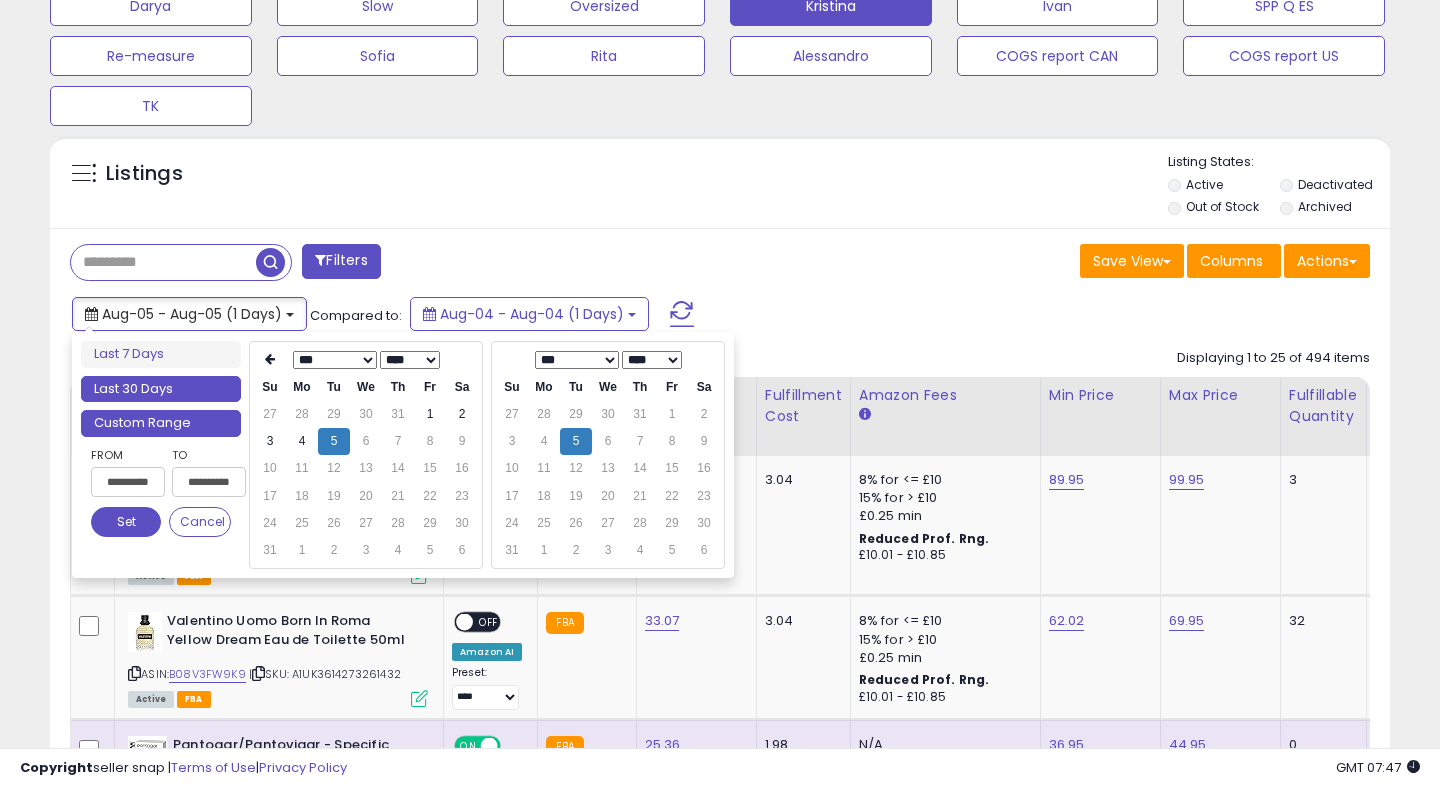 type on "**********" 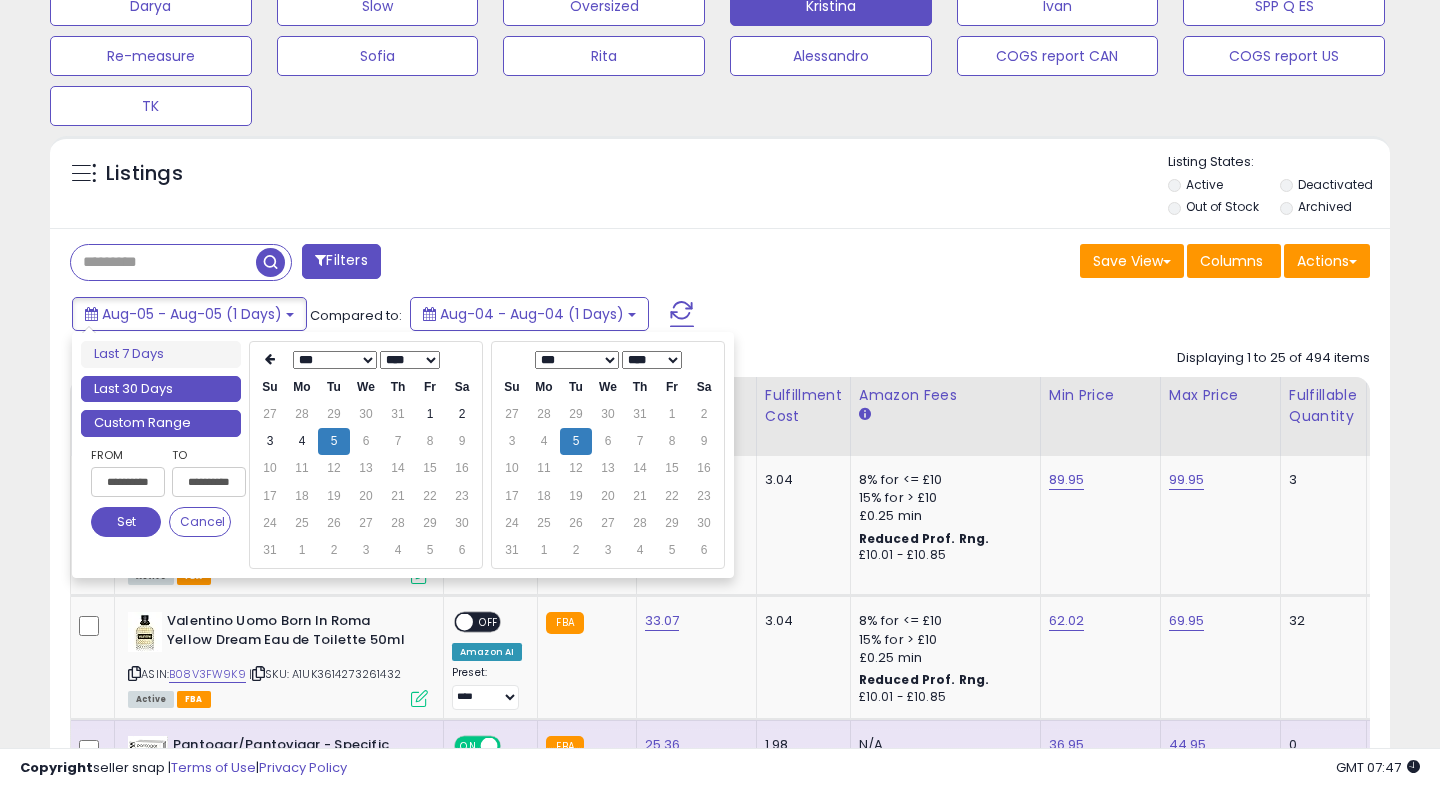 click on "Last 30 Days" at bounding box center [161, 389] 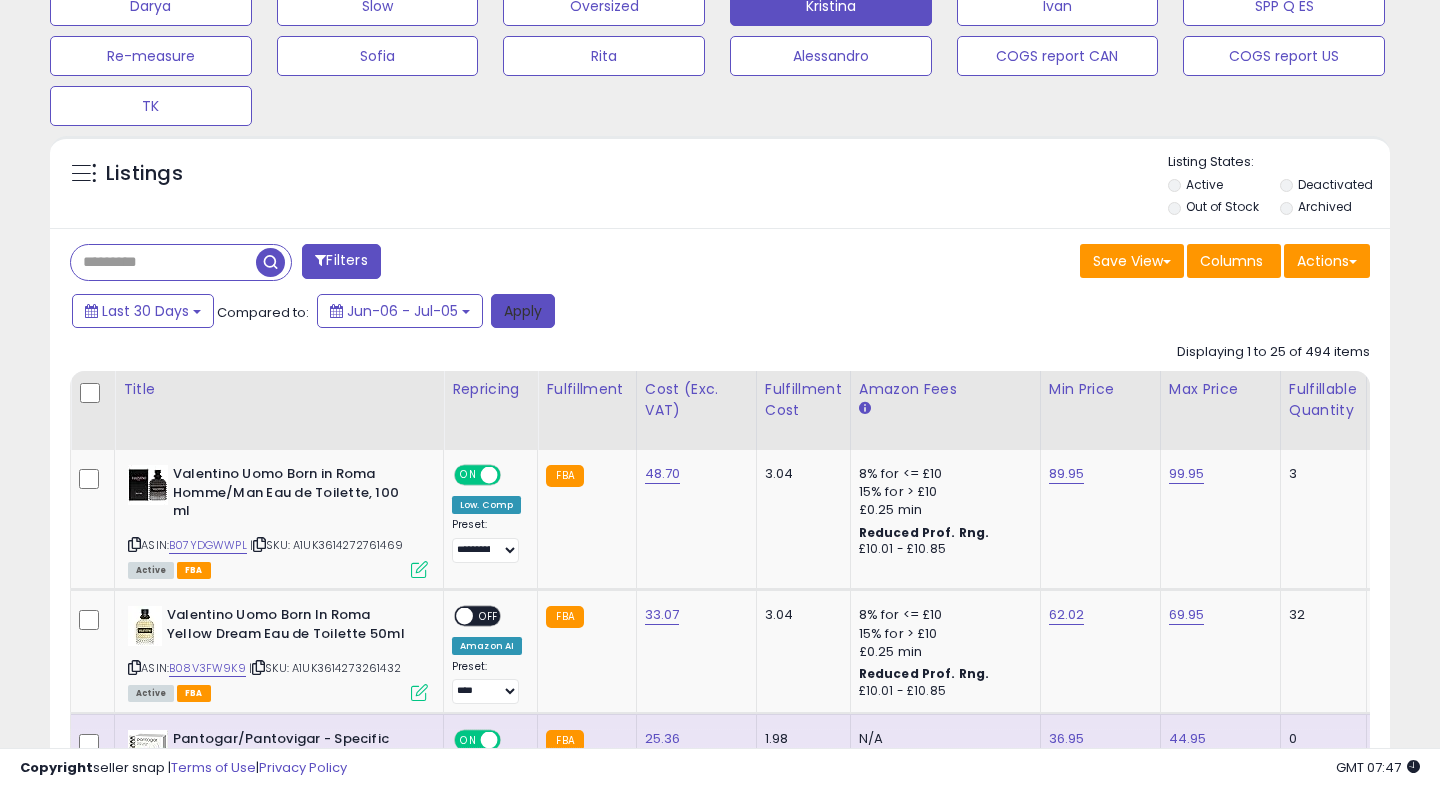 click on "Apply" at bounding box center [523, 311] 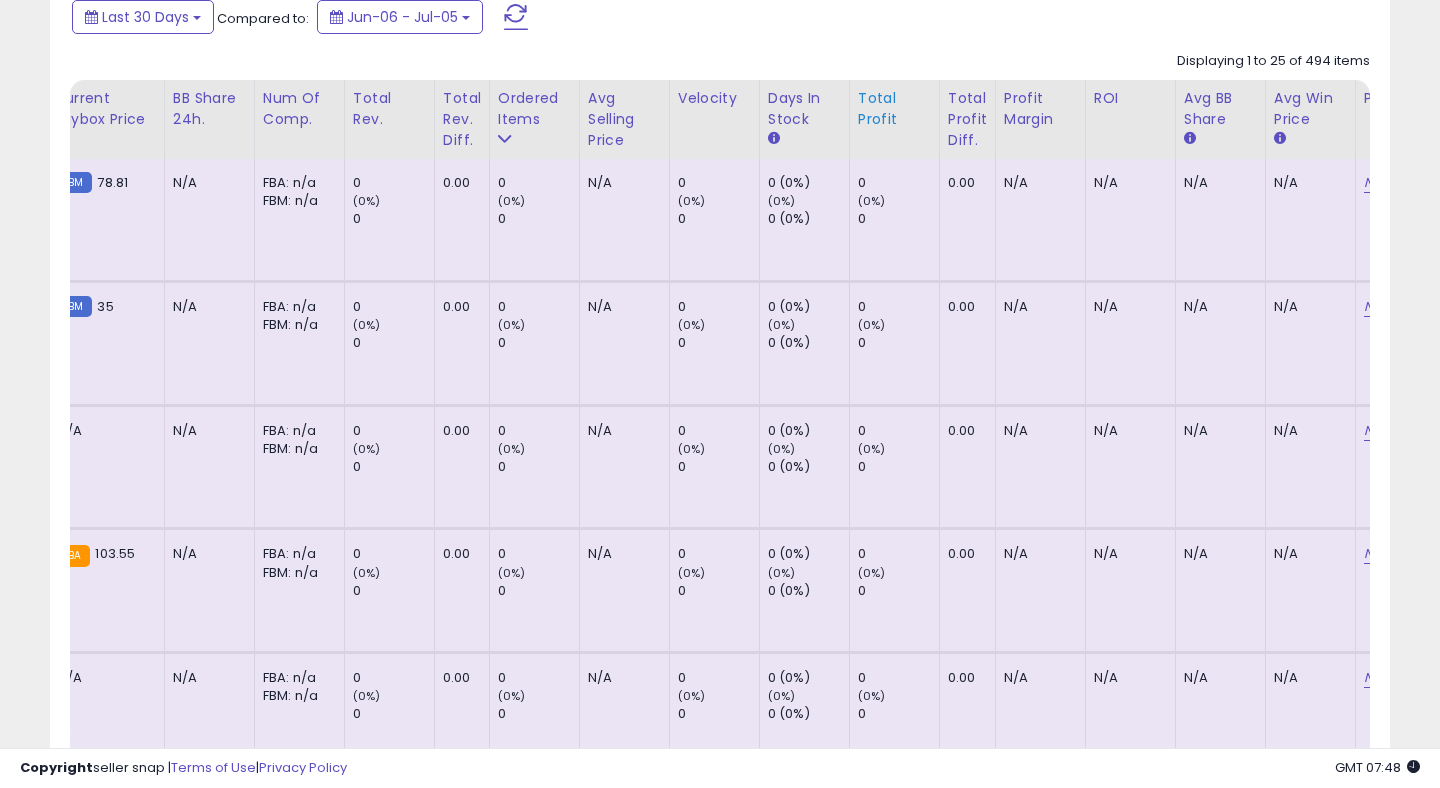click on "Total Profit" at bounding box center [894, 109] 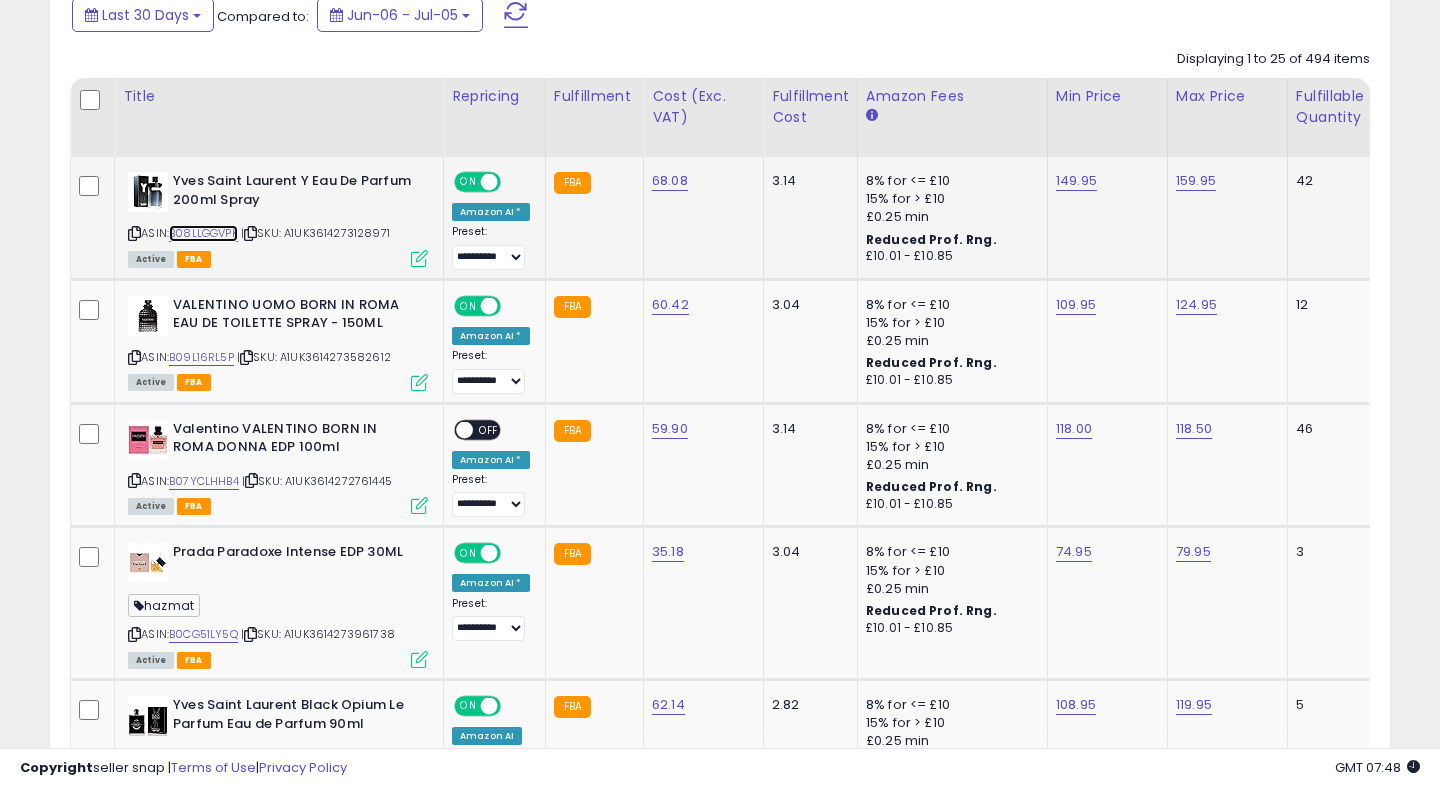 click on "B08LLGGVPK" at bounding box center (203, 233) 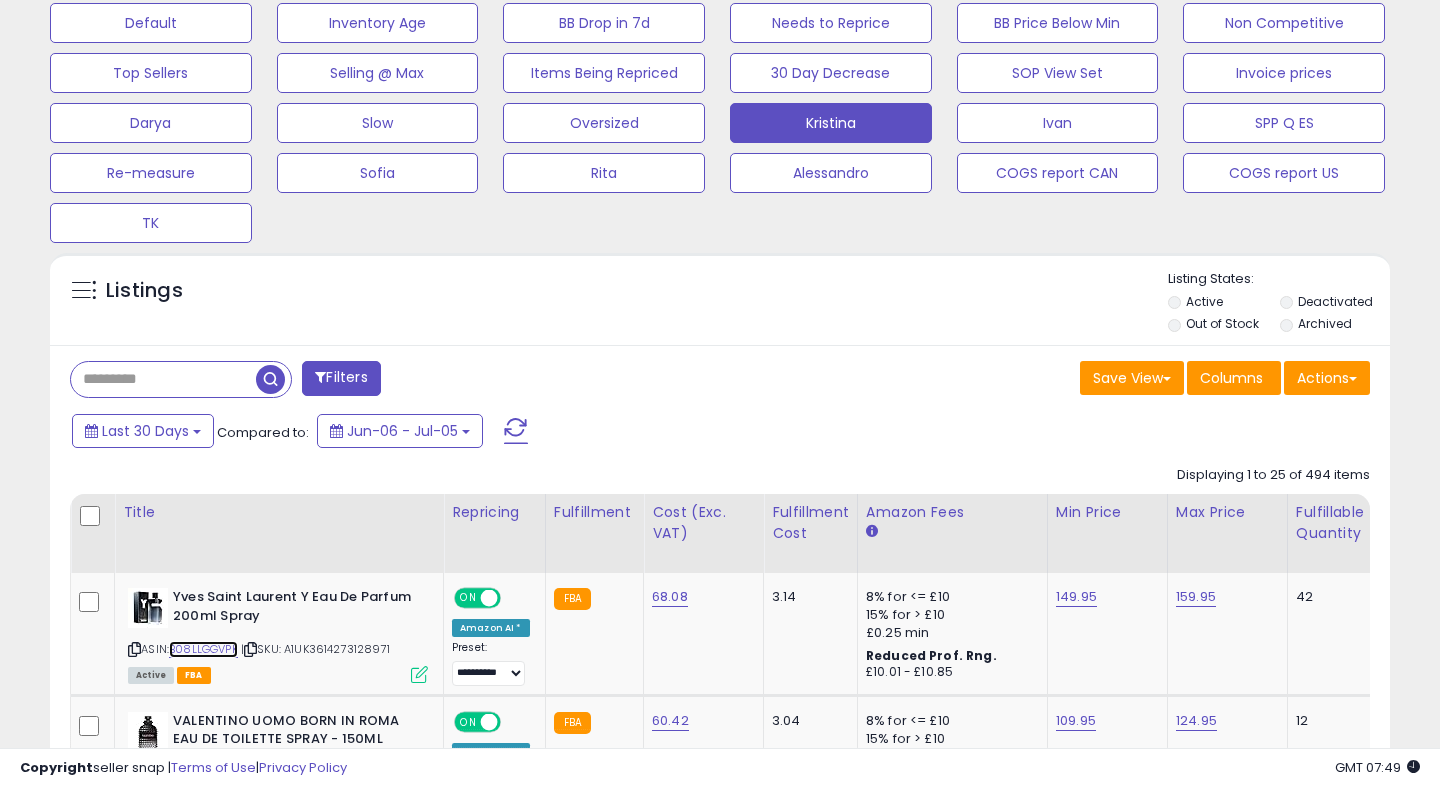 scroll, scrollTop: 800, scrollLeft: 0, axis: vertical 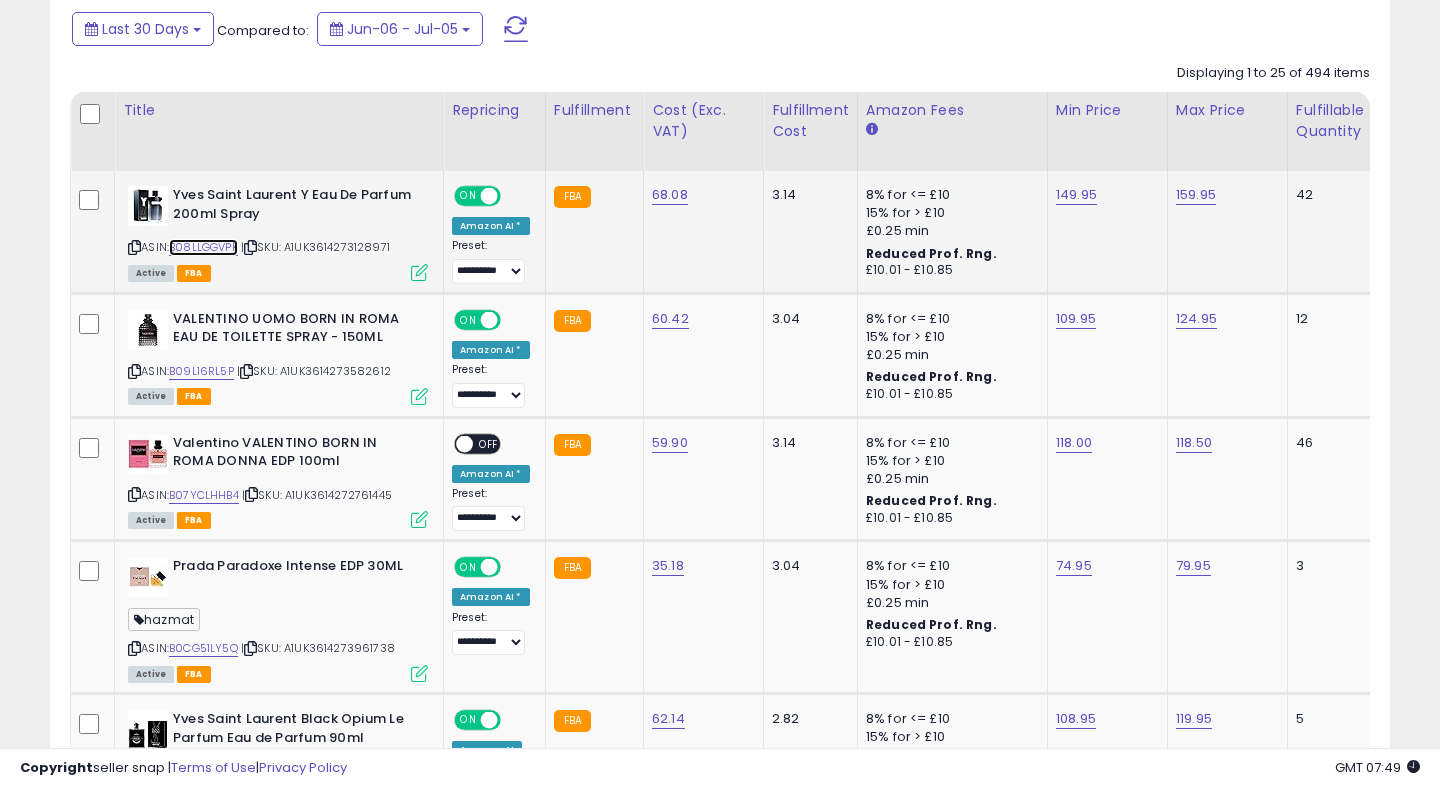 click on "B08LLGGVPK" at bounding box center (203, 247) 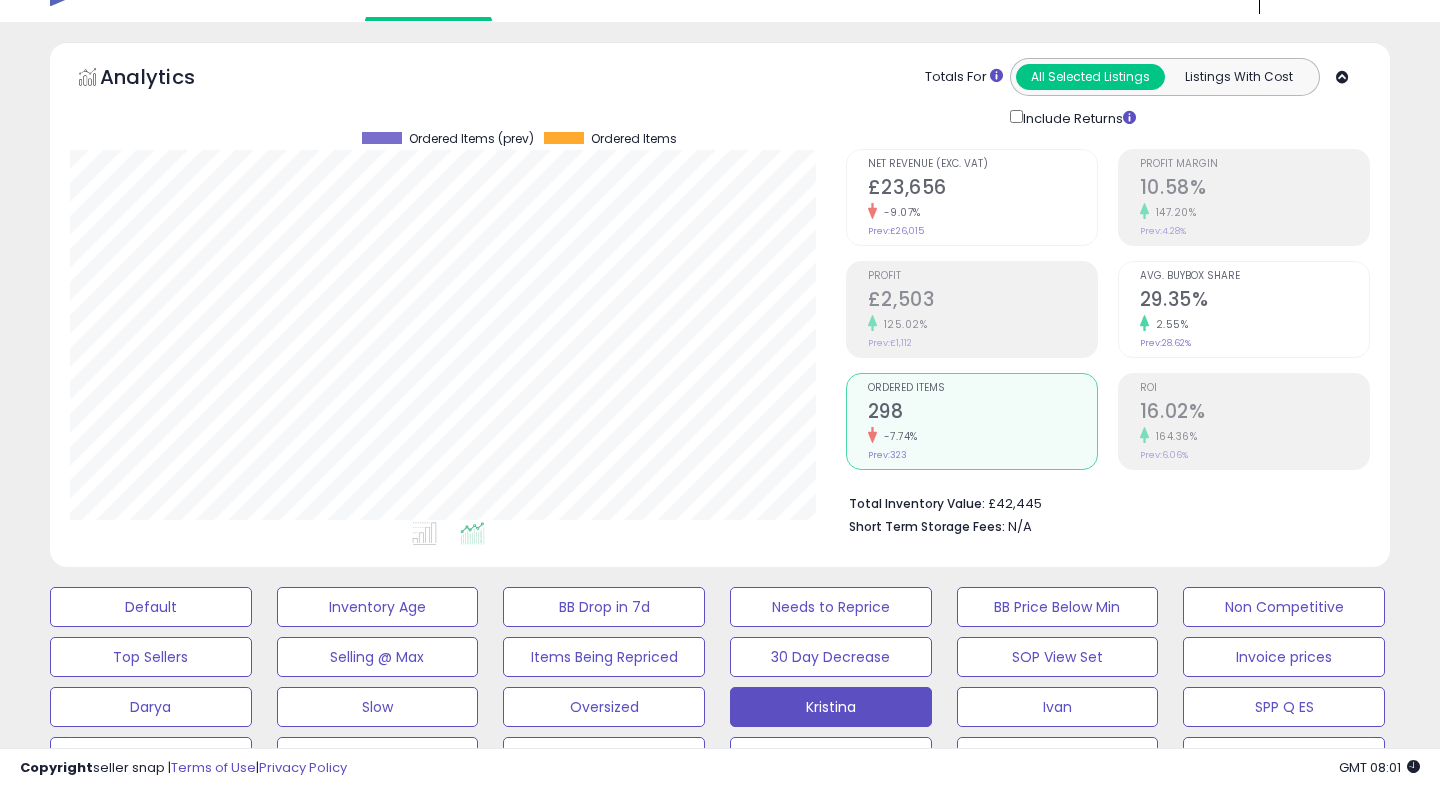 scroll, scrollTop: 0, scrollLeft: 0, axis: both 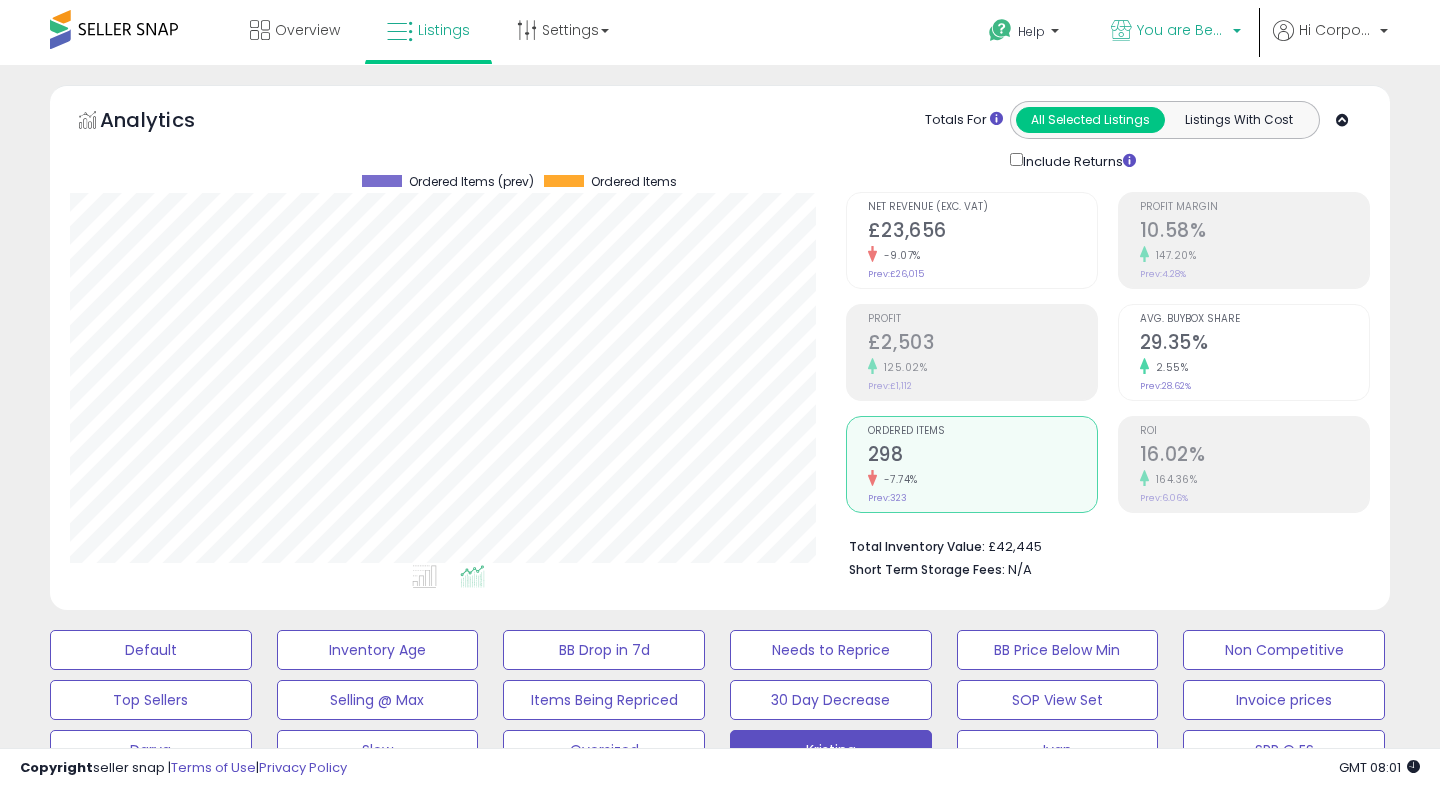 click on "You are Beautiful (UK)" at bounding box center [1182, 30] 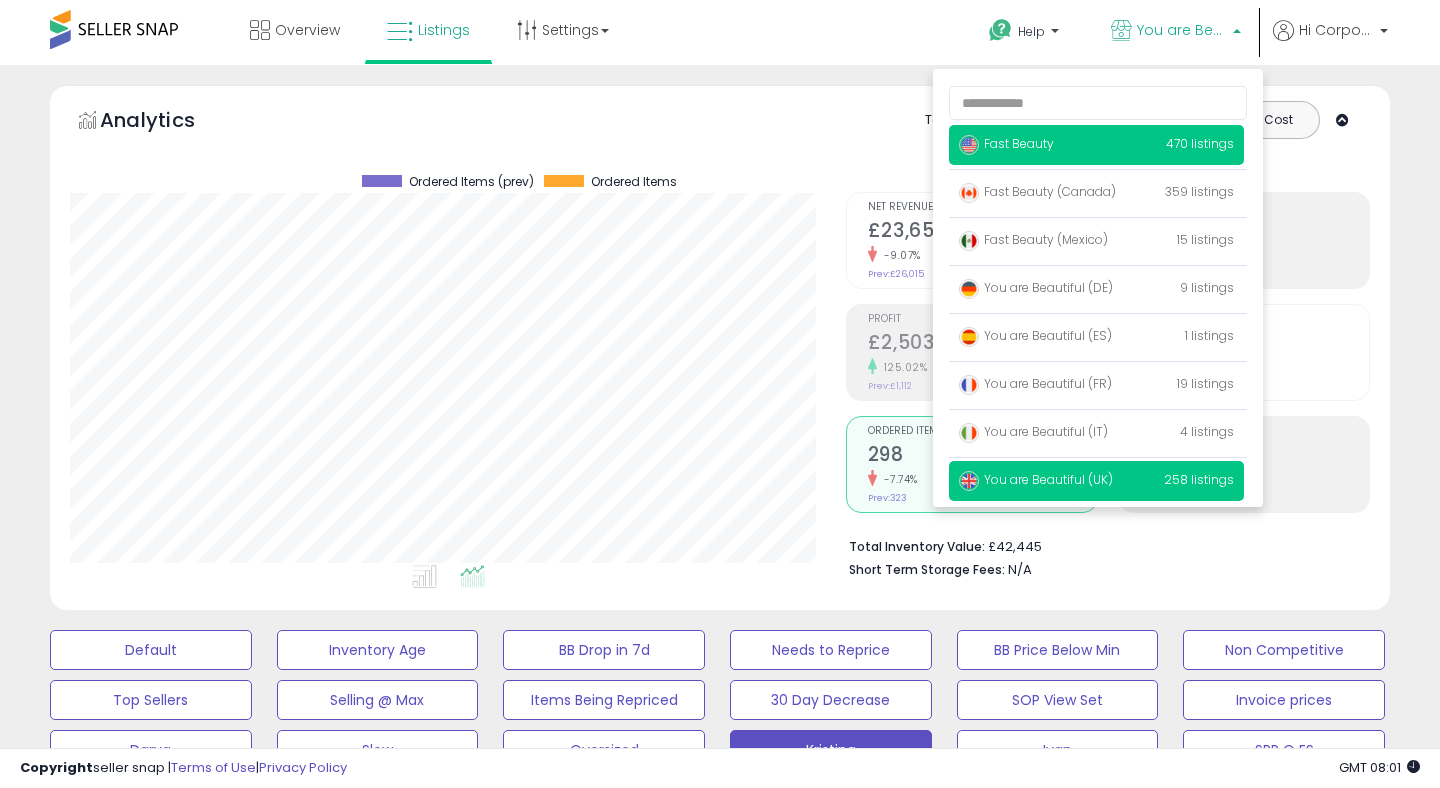 click on "Fast Beauty" at bounding box center [1006, 143] 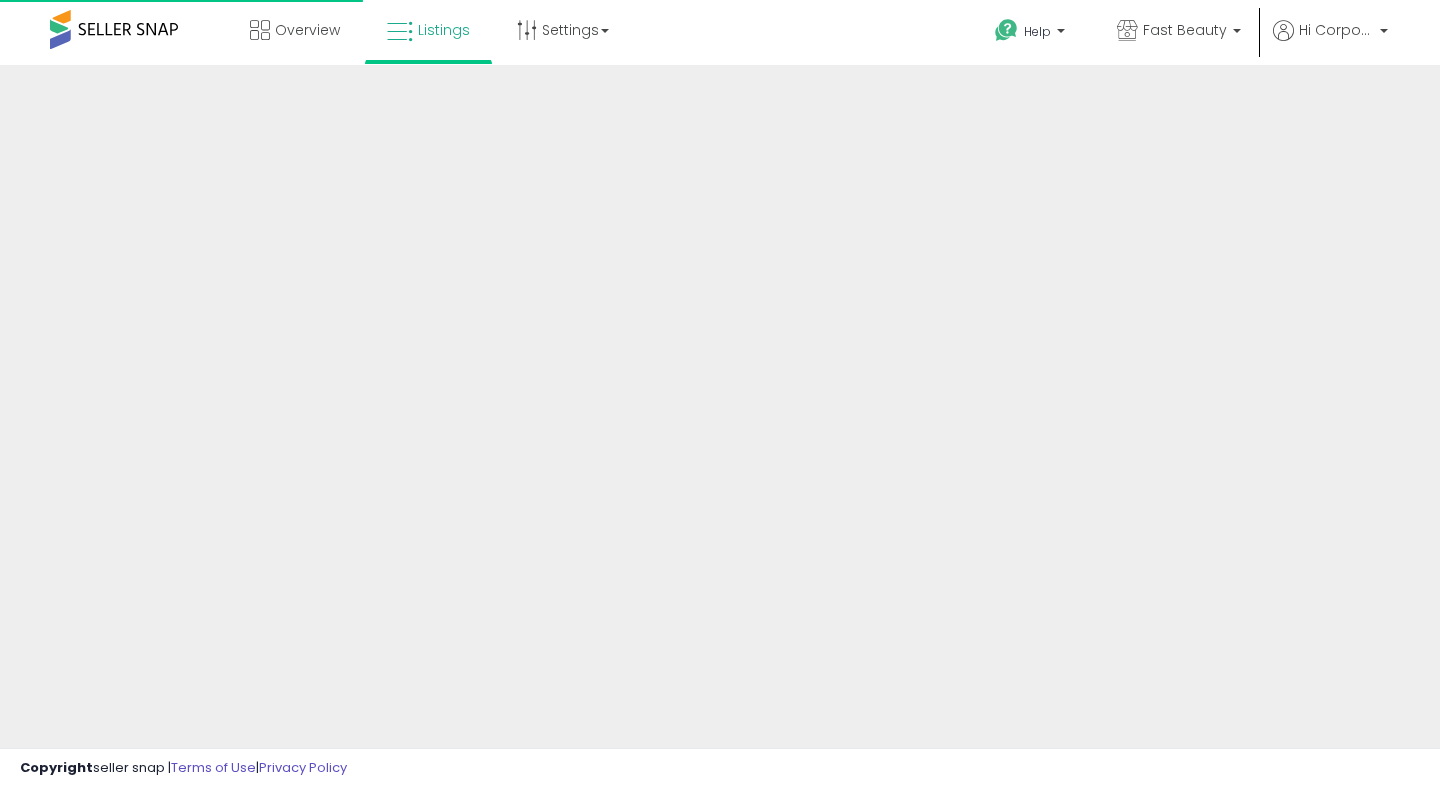scroll, scrollTop: 0, scrollLeft: 0, axis: both 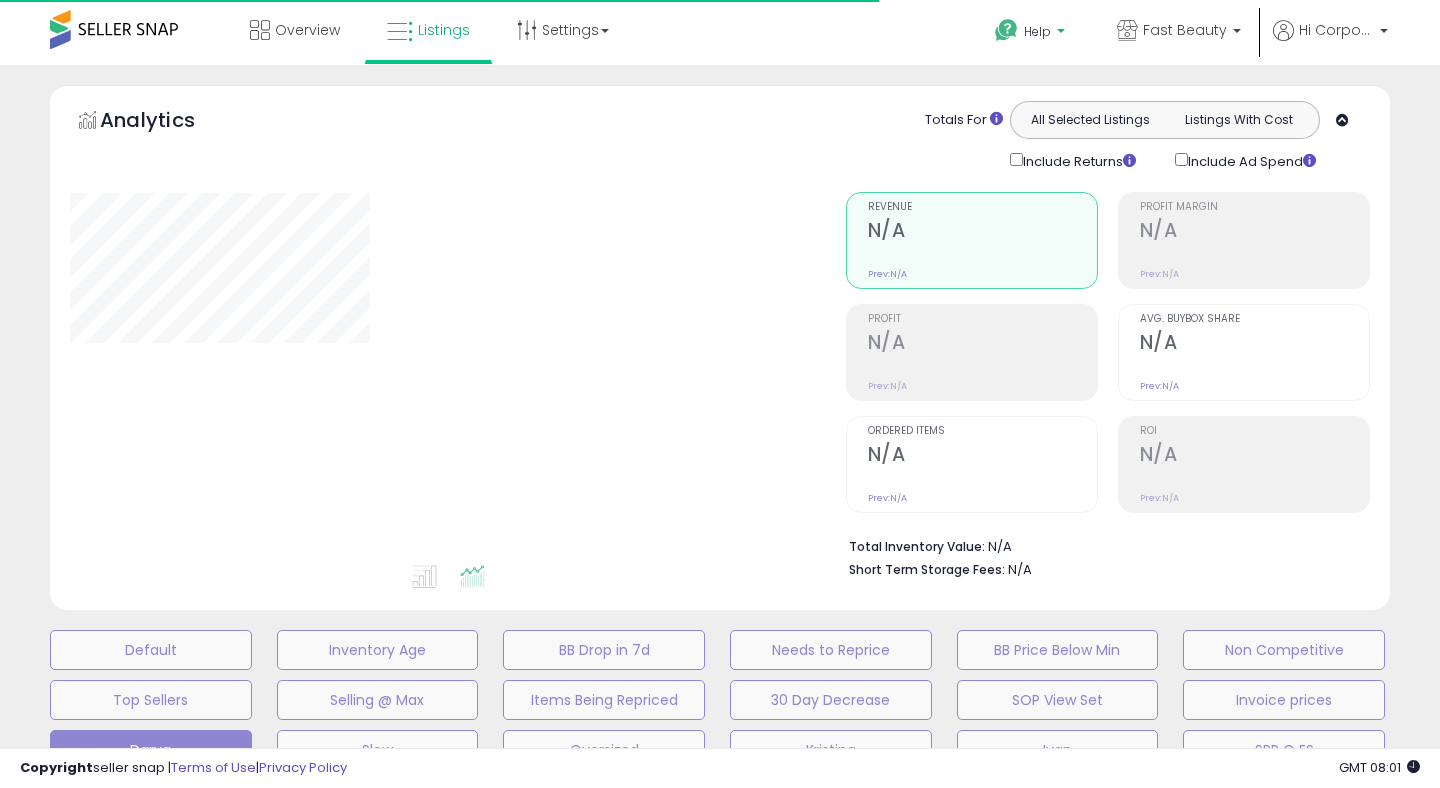 type on "**********" 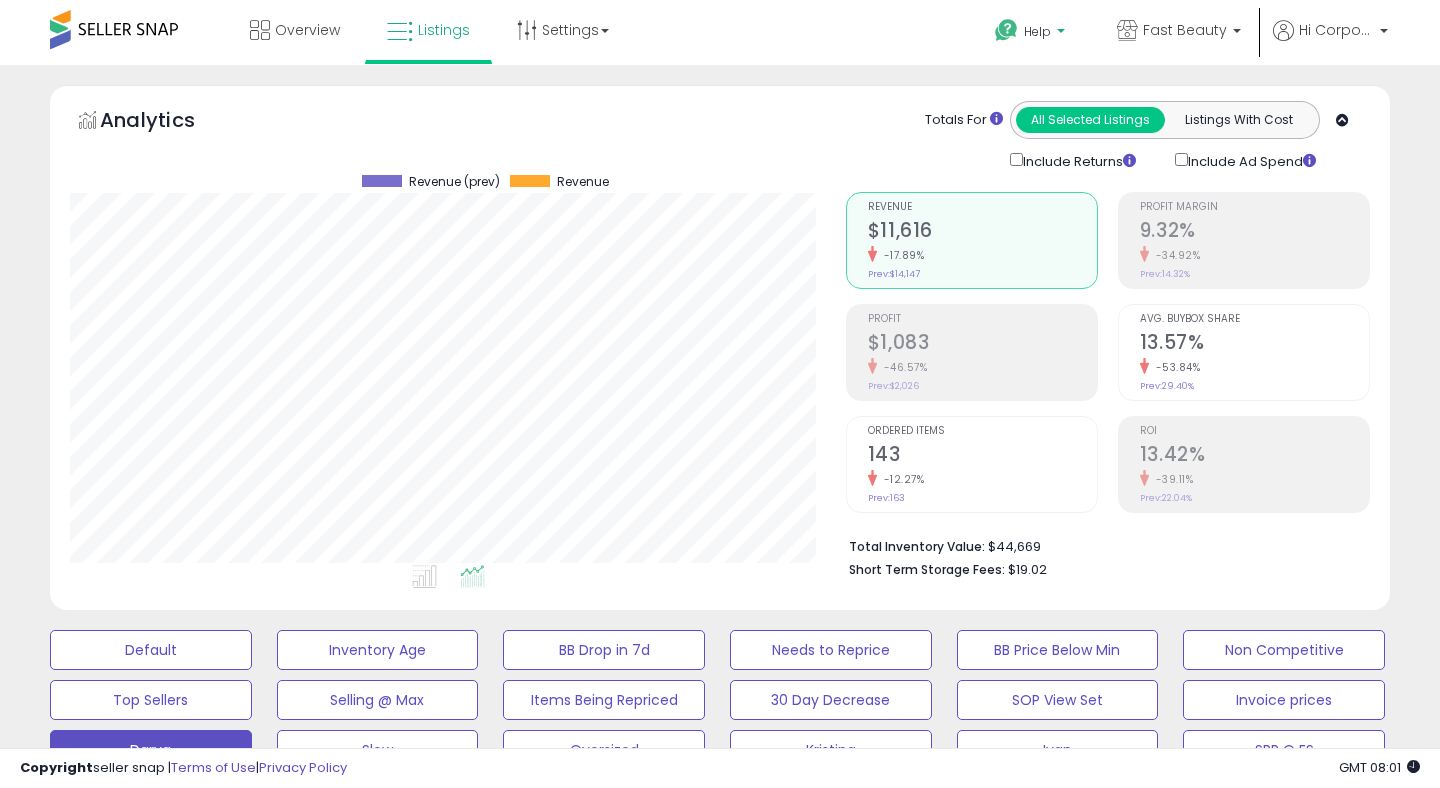 scroll, scrollTop: 999590, scrollLeft: 999224, axis: both 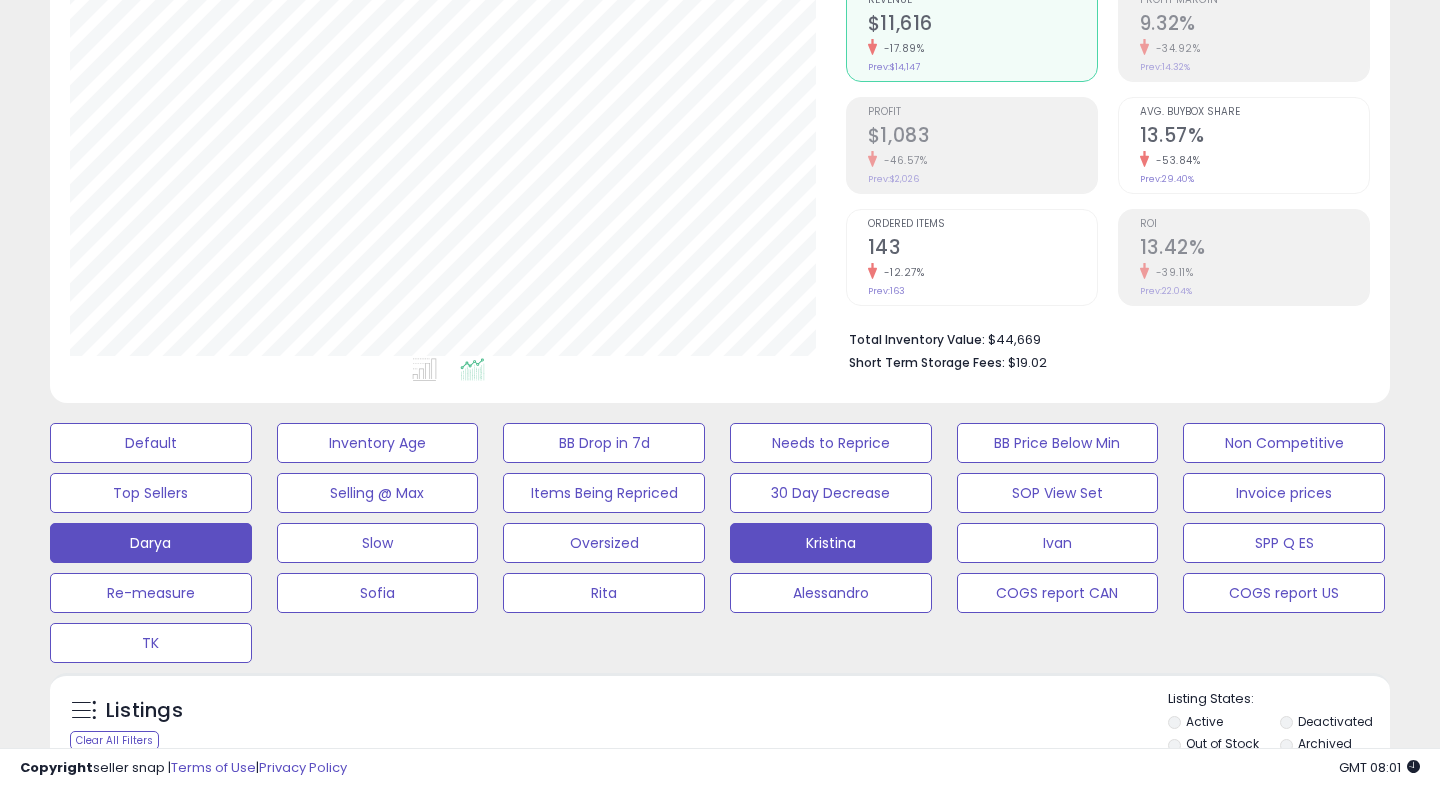 click on "Kristina" at bounding box center (151, 443) 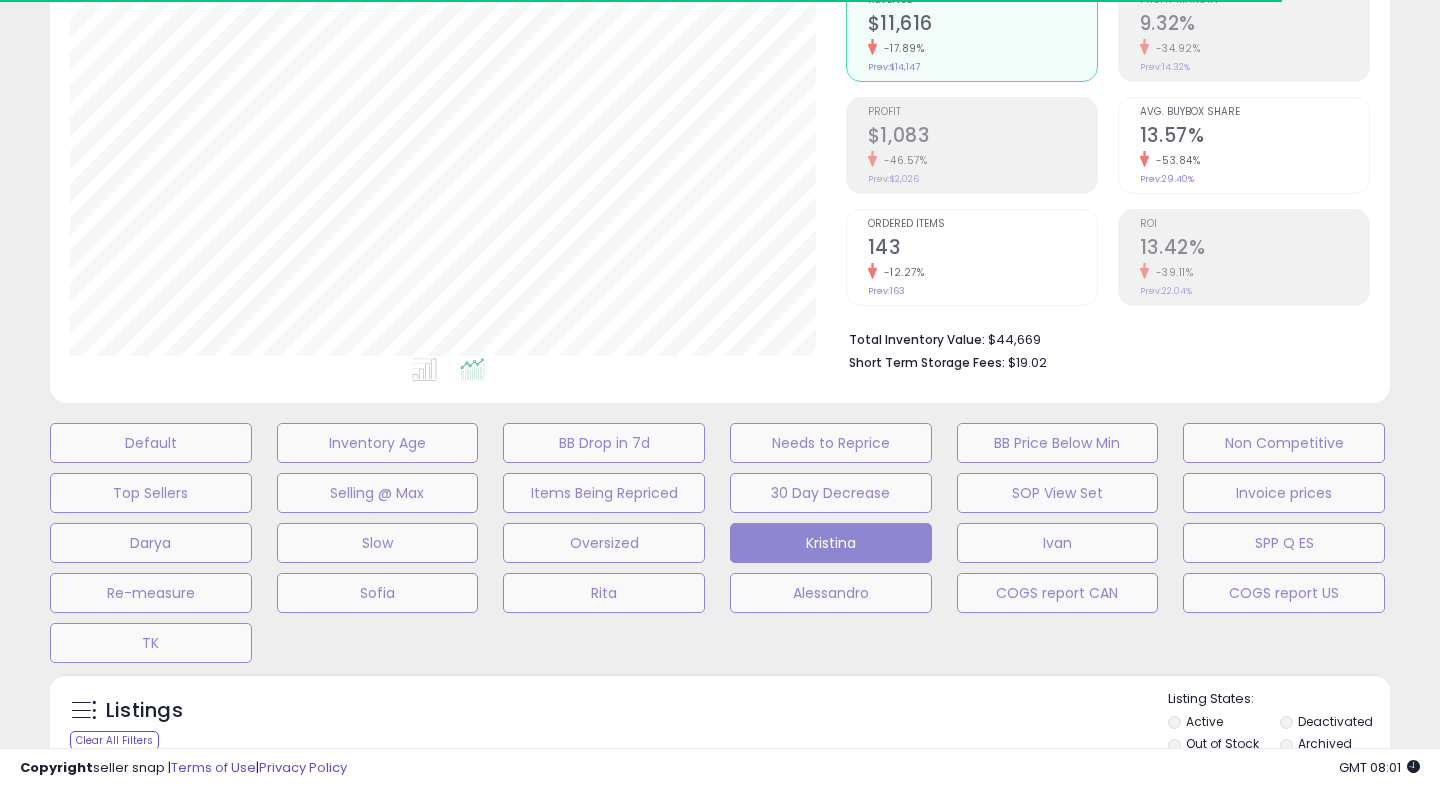 type 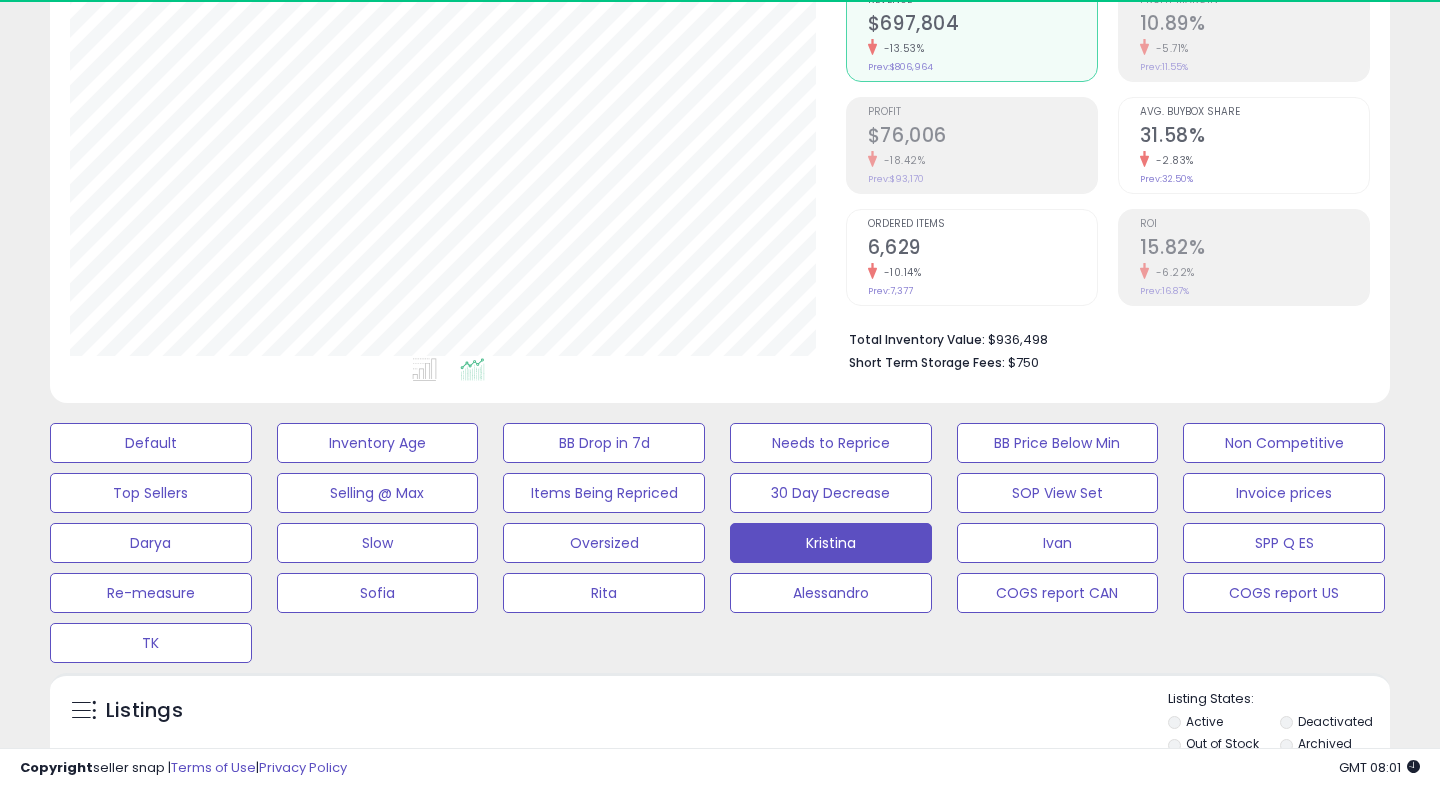 scroll, scrollTop: 999590, scrollLeft: 999224, axis: both 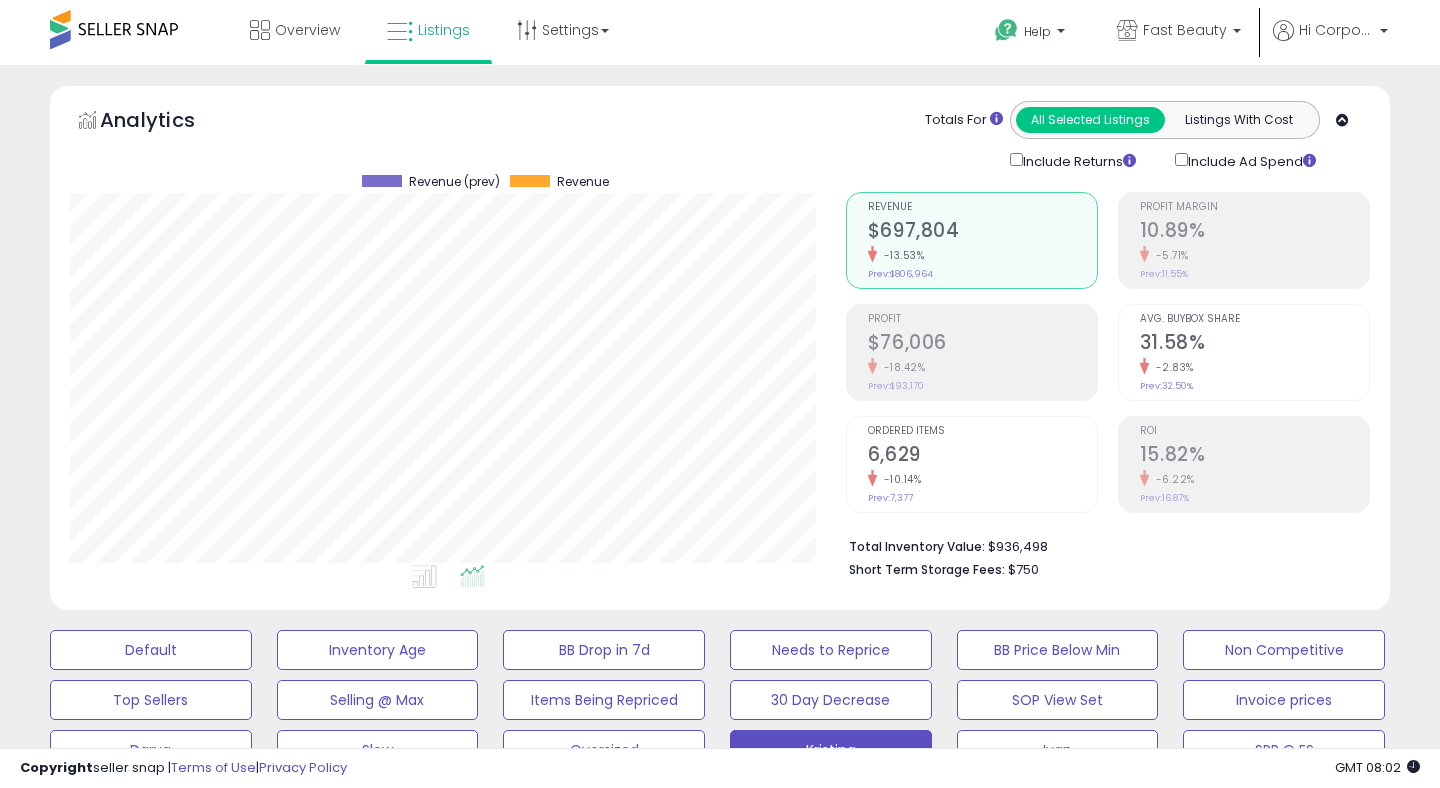 click on "15.82%" at bounding box center [1254, 456] 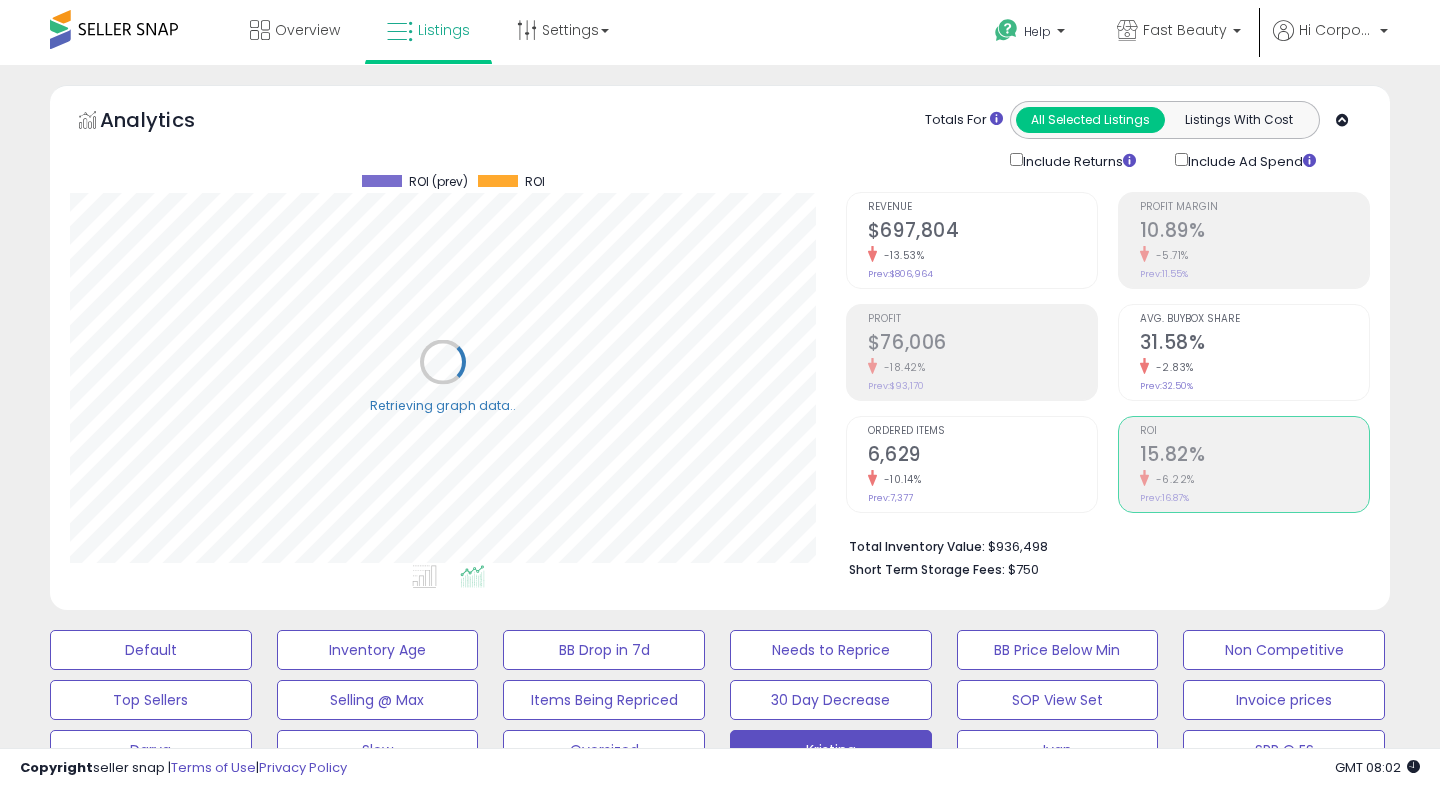 scroll, scrollTop: 999590, scrollLeft: 999224, axis: both 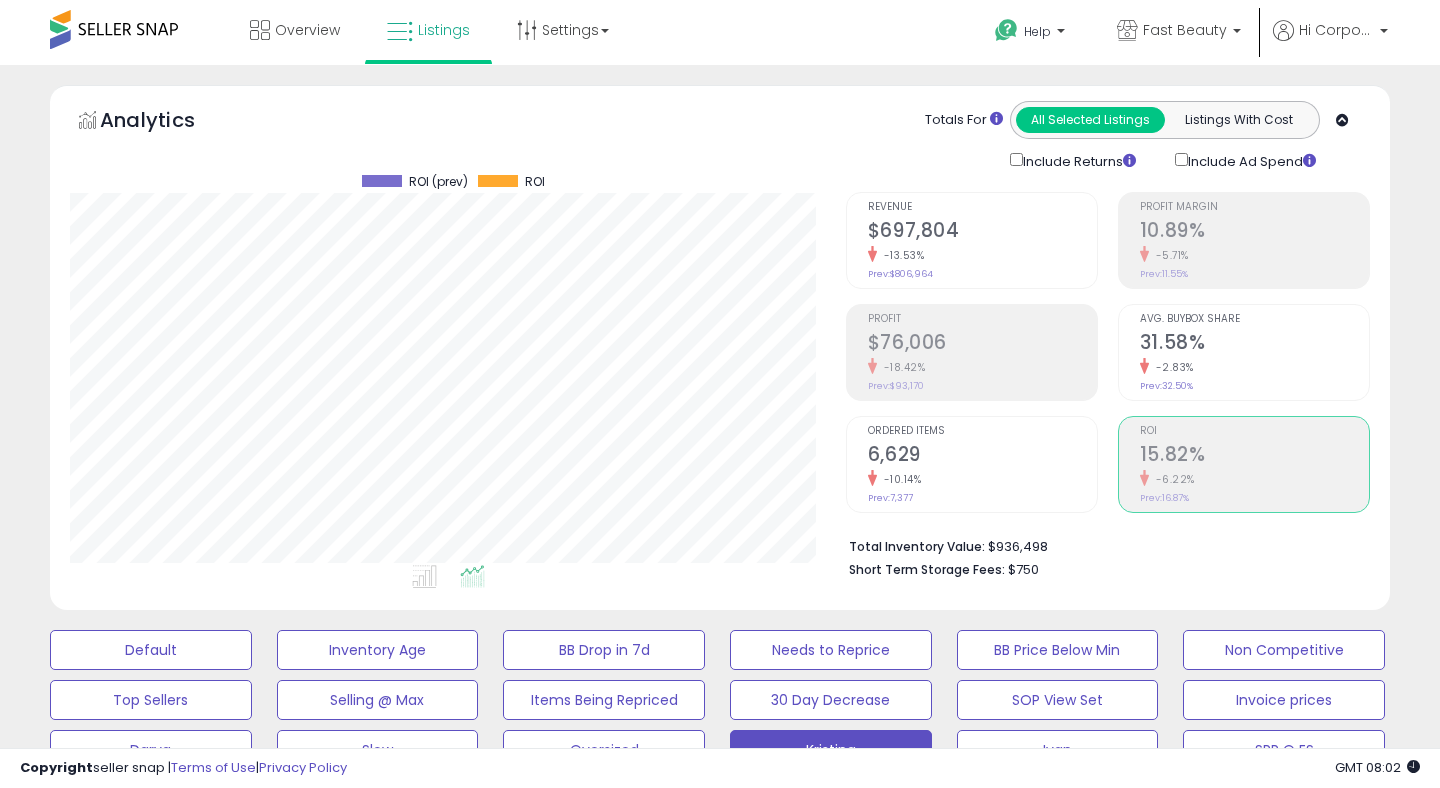 click on "$76,006" at bounding box center [982, 344] 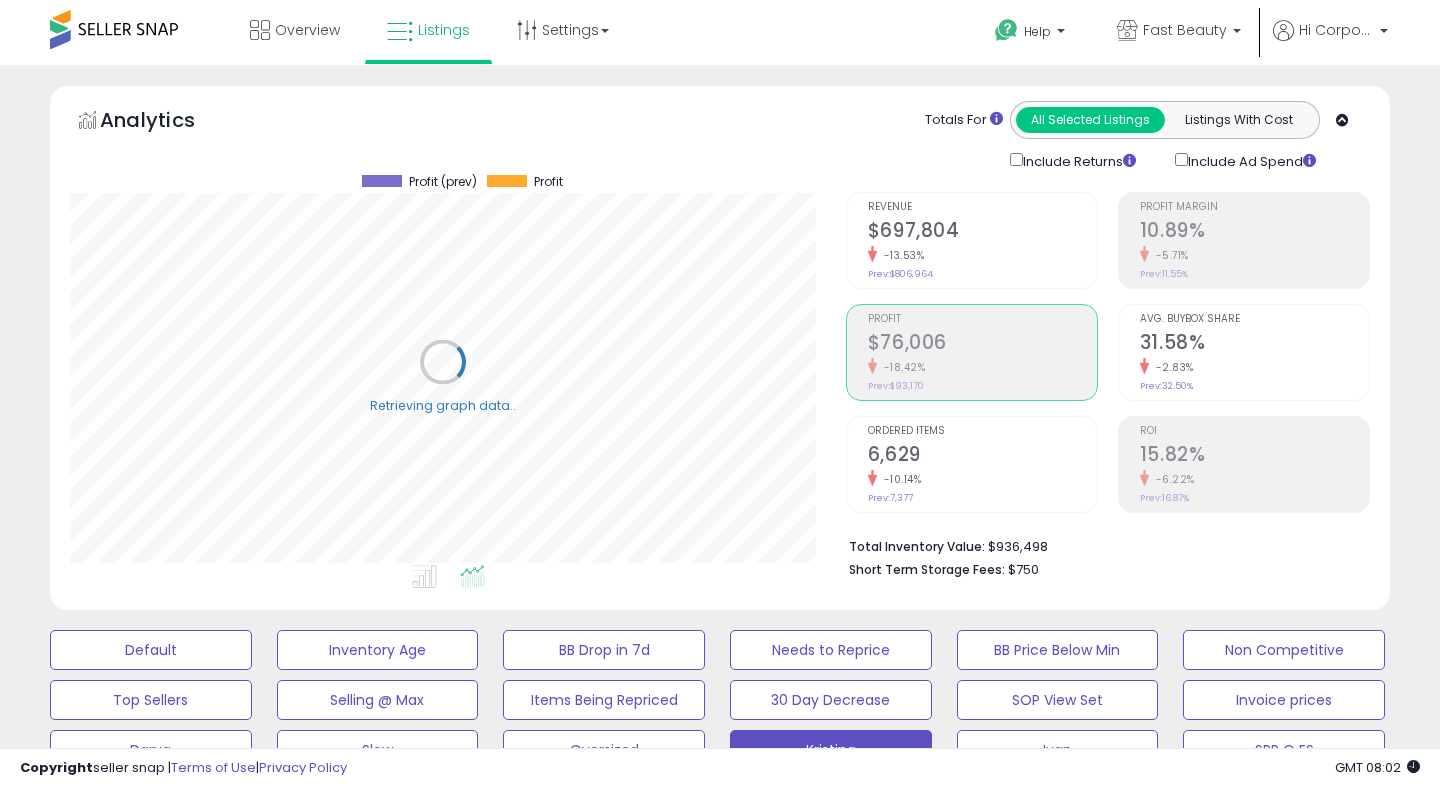 scroll, scrollTop: 999590, scrollLeft: 999224, axis: both 